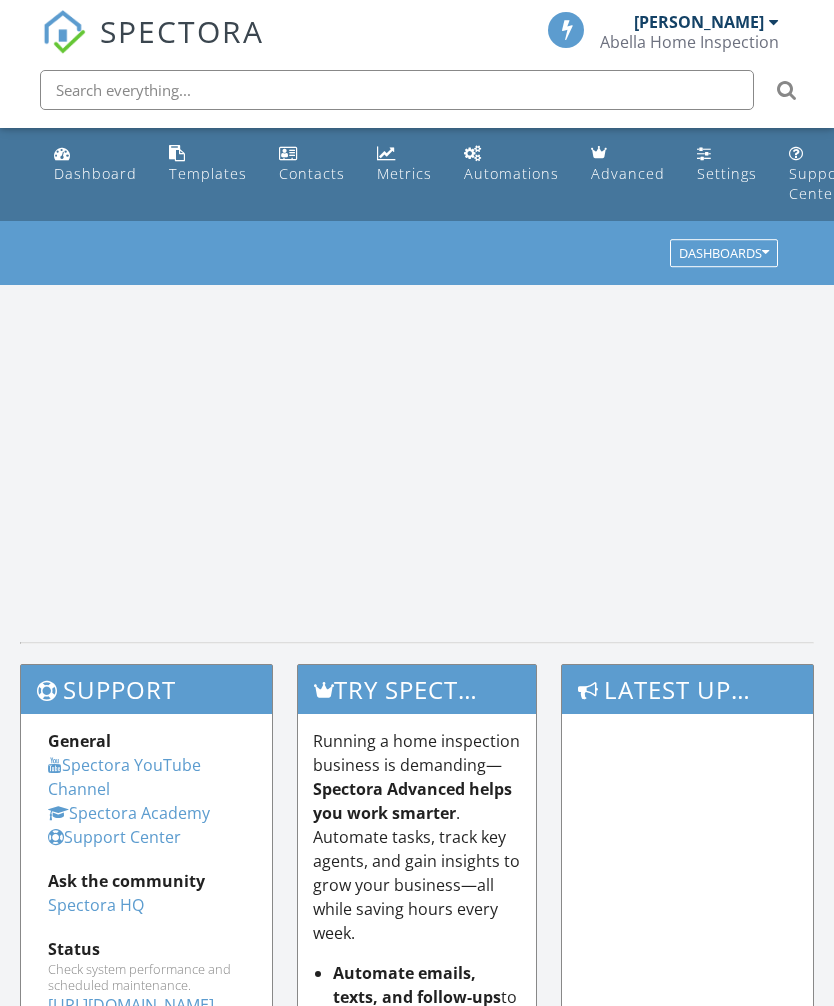 scroll, scrollTop: 0, scrollLeft: 0, axis: both 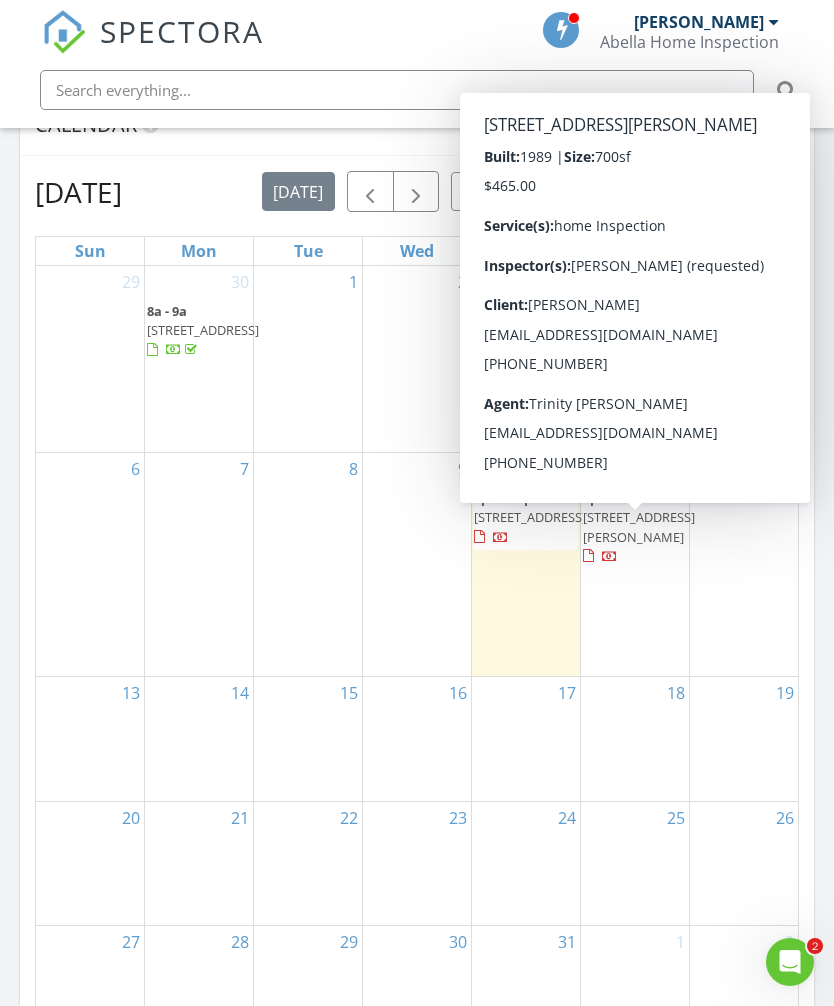 click at bounding box center (588, 556) 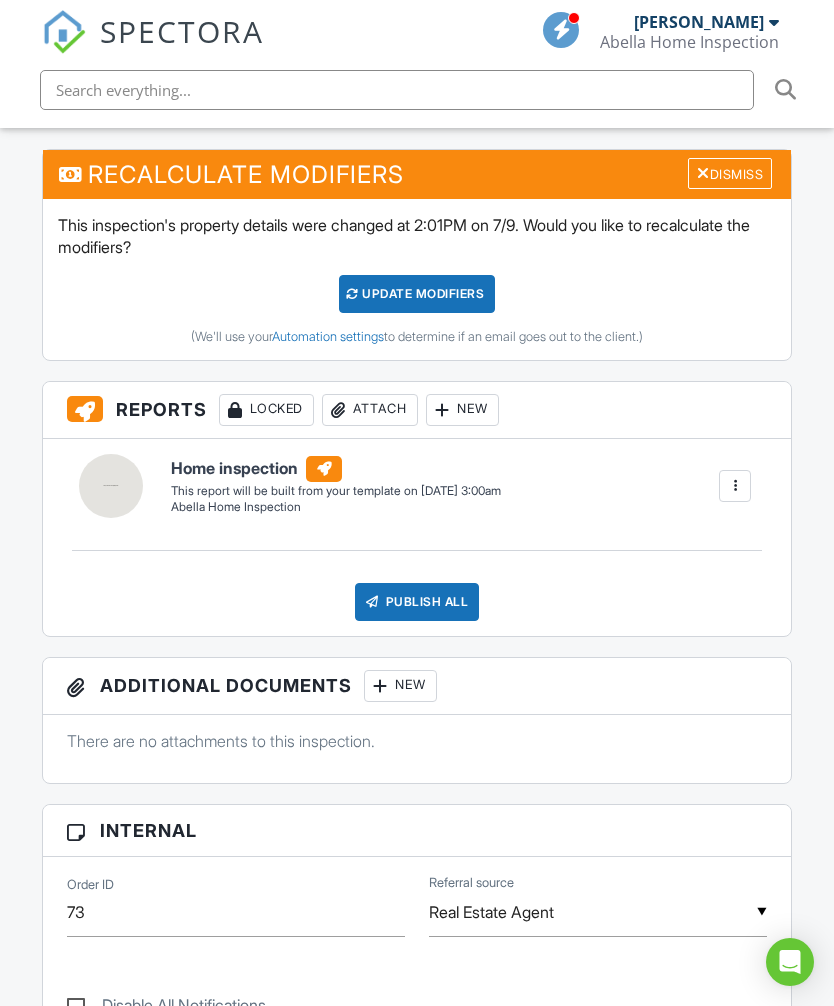 scroll, scrollTop: 0, scrollLeft: 0, axis: both 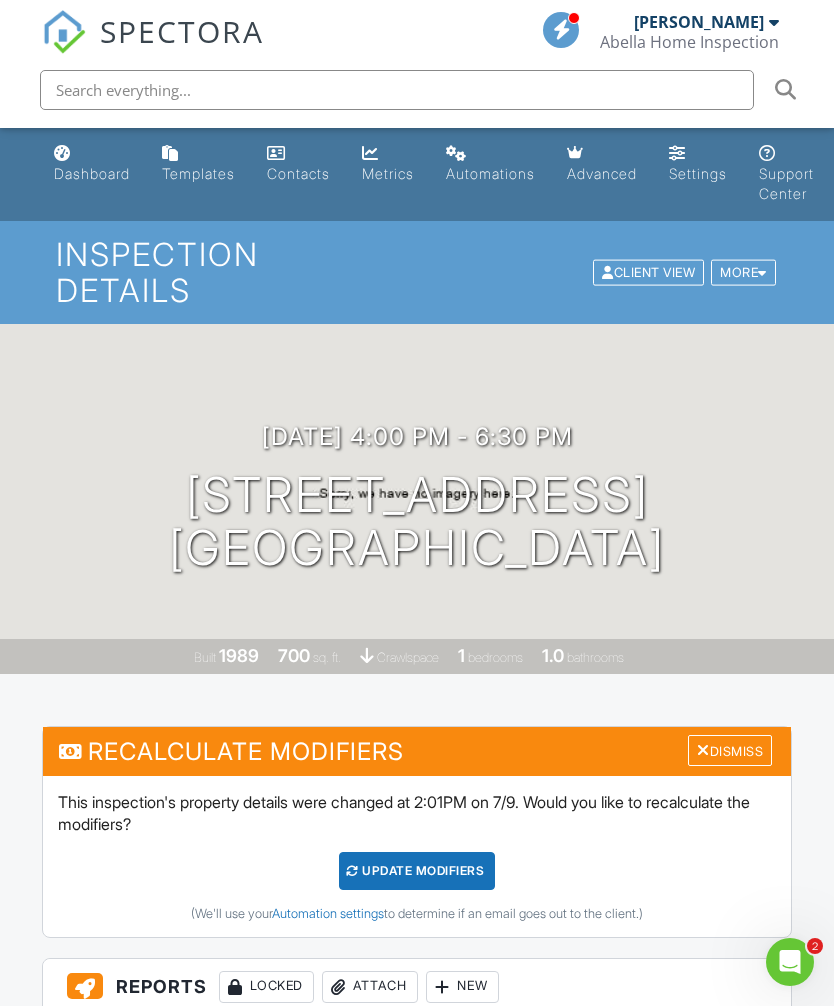 click on "Dismiss" at bounding box center [730, 750] 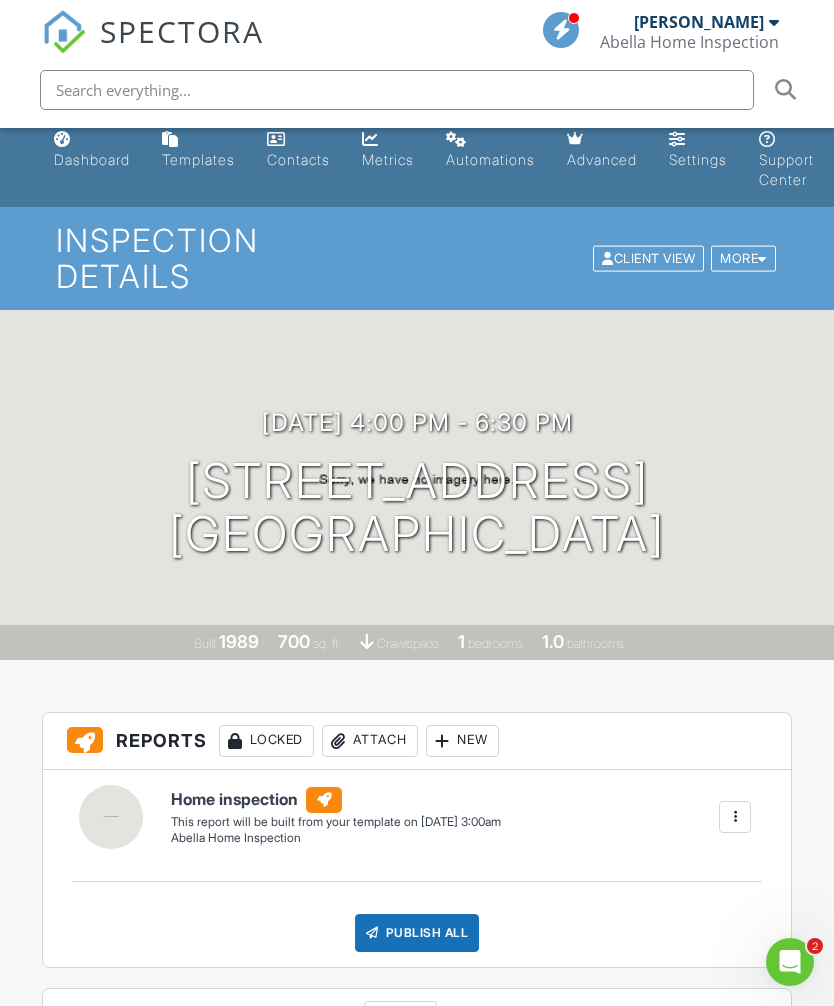 scroll, scrollTop: 0, scrollLeft: 20, axis: horizontal 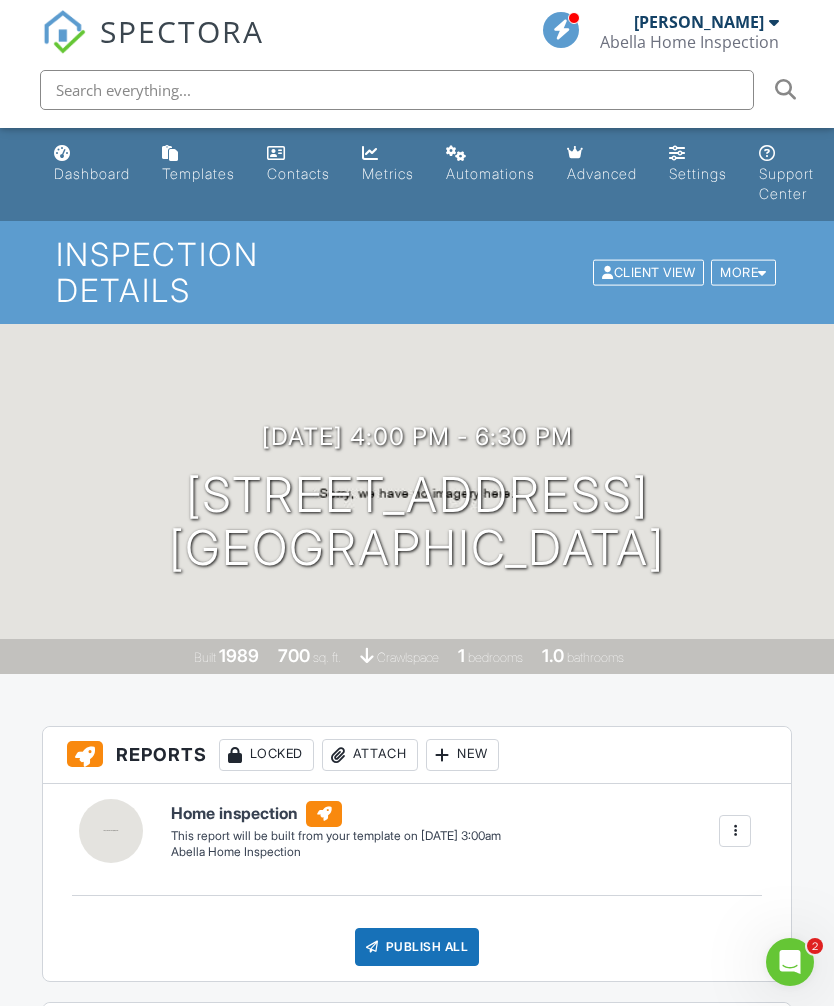 click on "Dashboard" at bounding box center (92, 164) 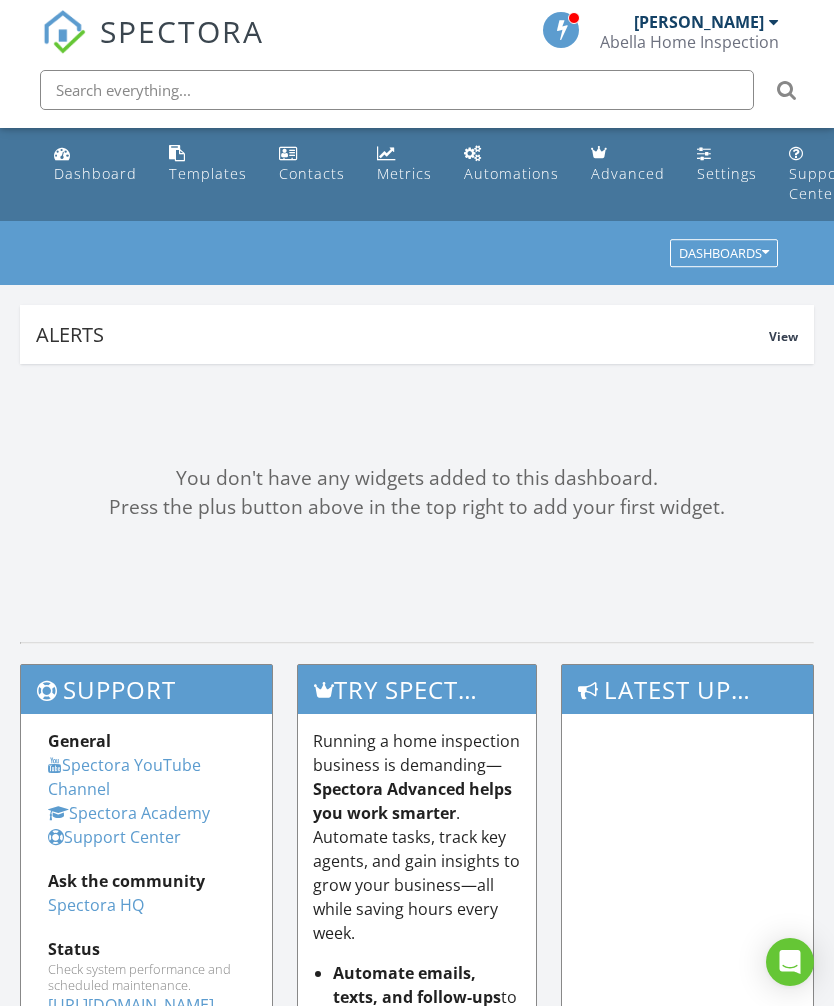 scroll, scrollTop: 0, scrollLeft: 0, axis: both 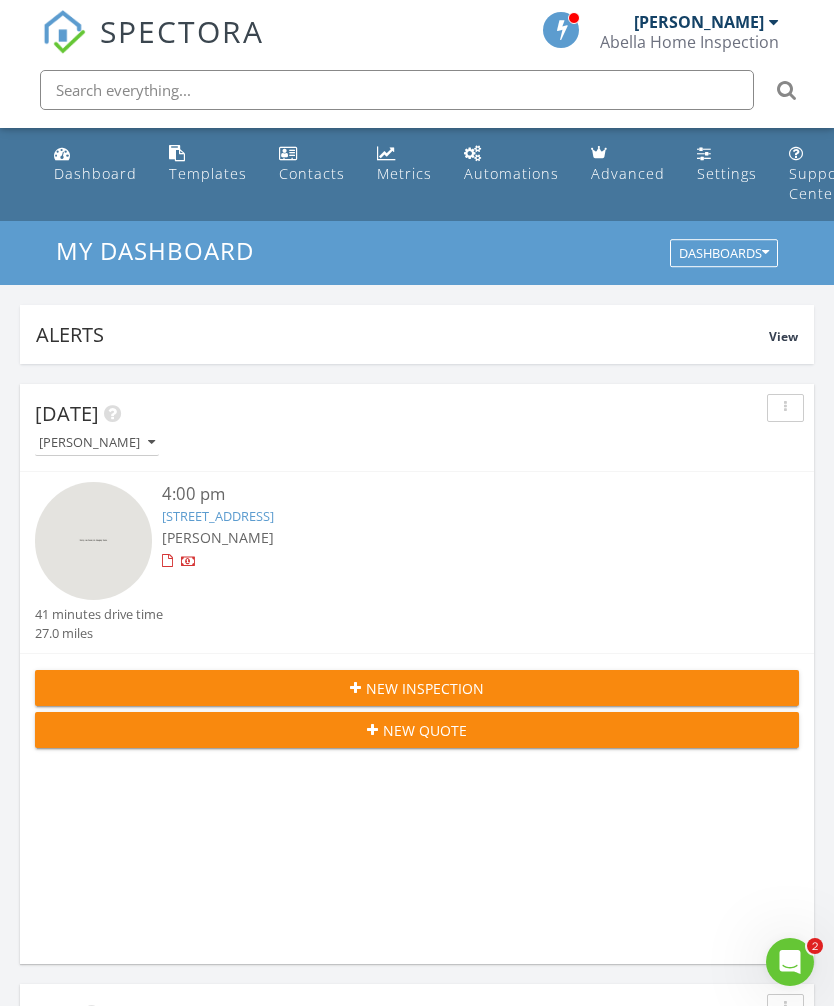 click on "Dashboard" at bounding box center (95, 173) 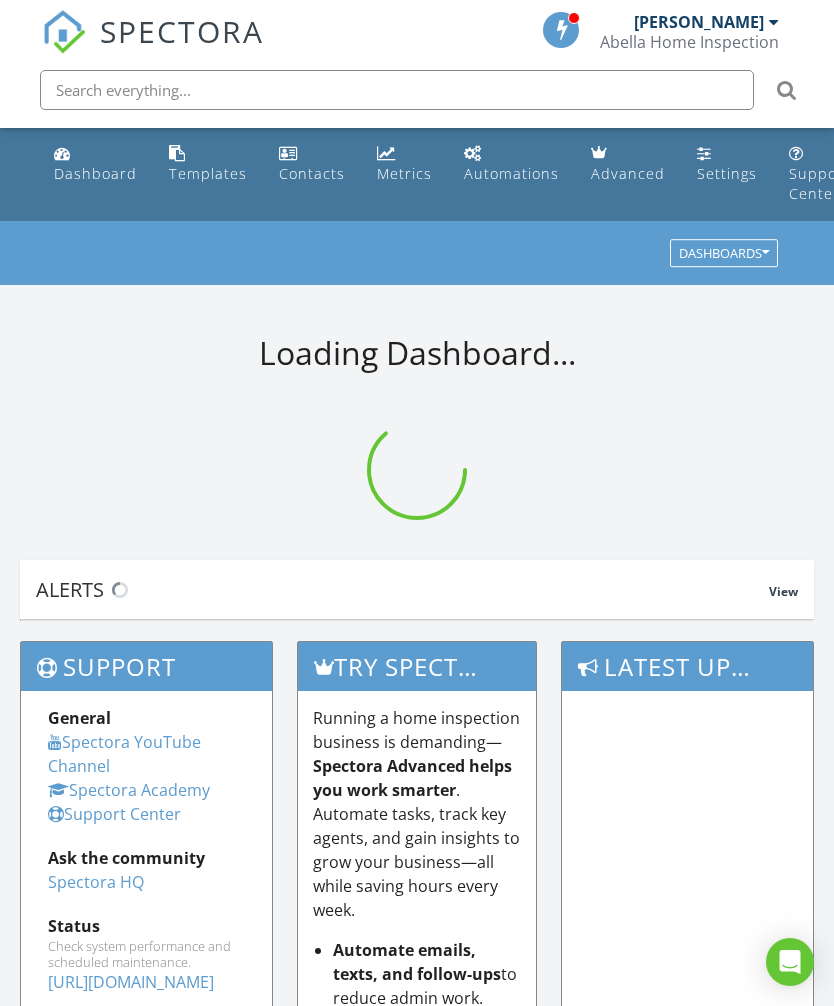 scroll, scrollTop: 0, scrollLeft: 0, axis: both 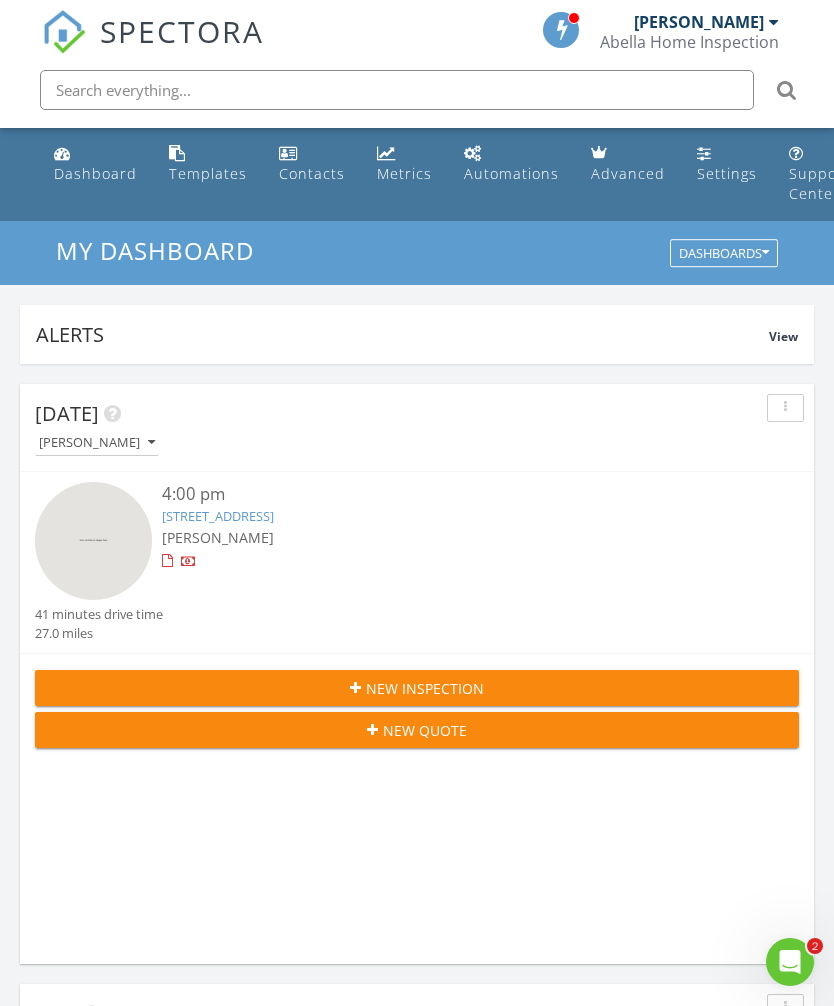 click at bounding box center (785, 408) 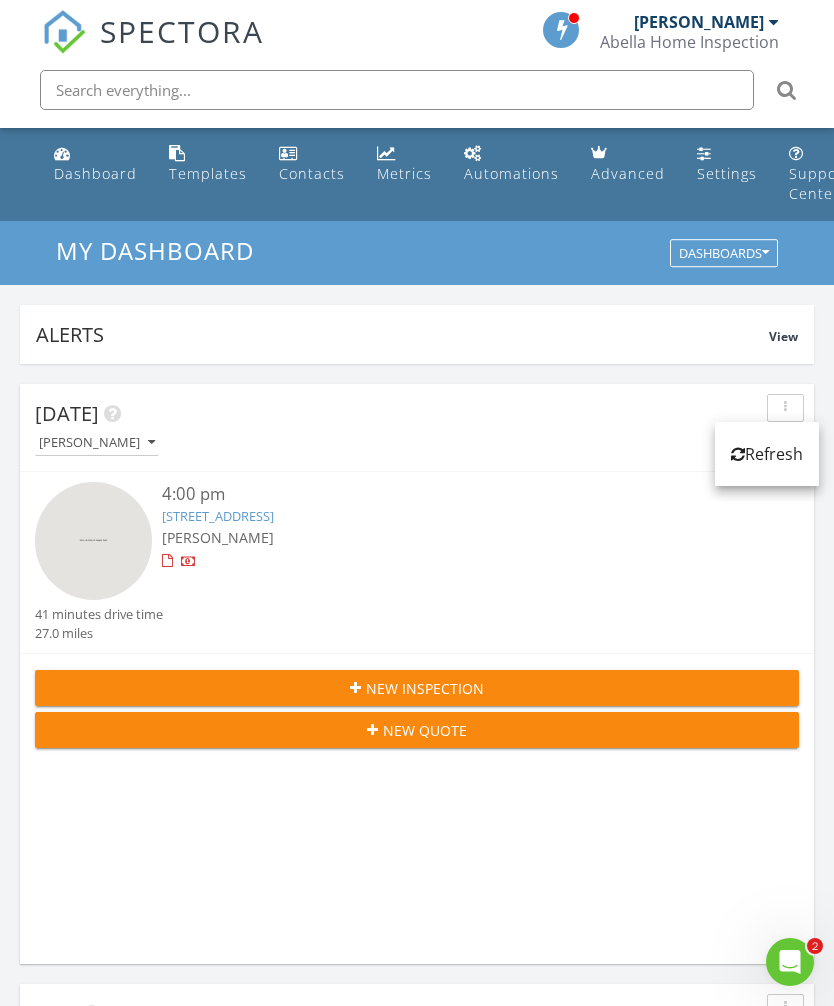 click on "Dashboard" at bounding box center [95, 173] 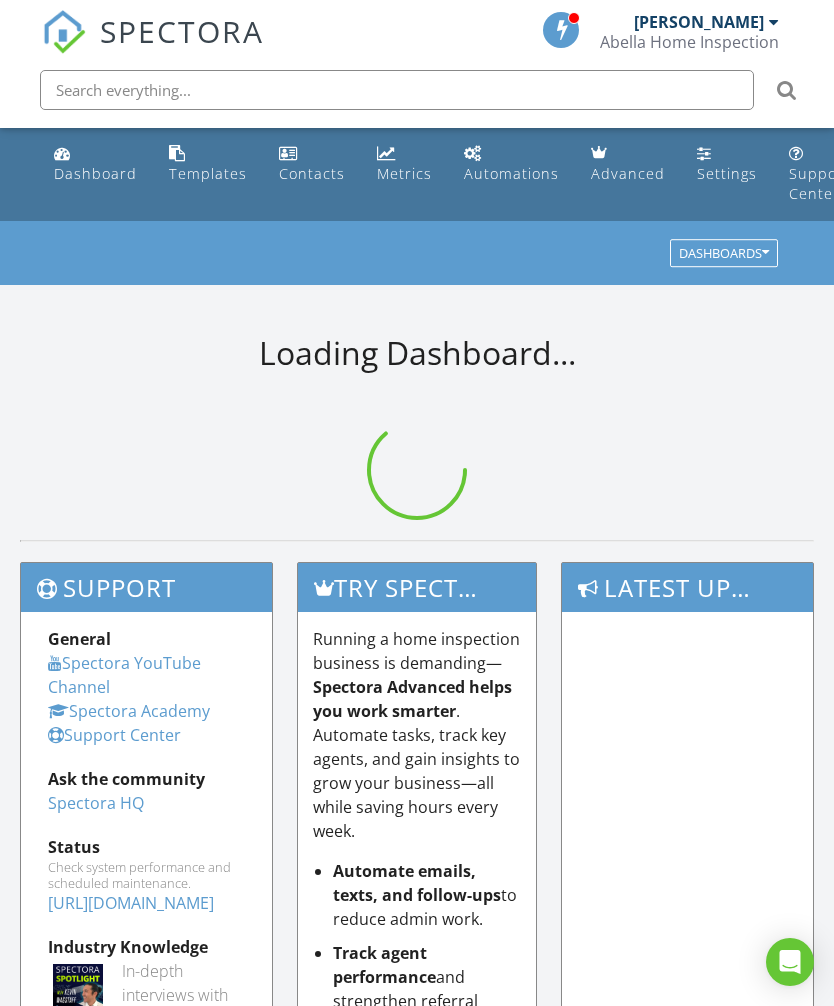 scroll, scrollTop: 0, scrollLeft: 0, axis: both 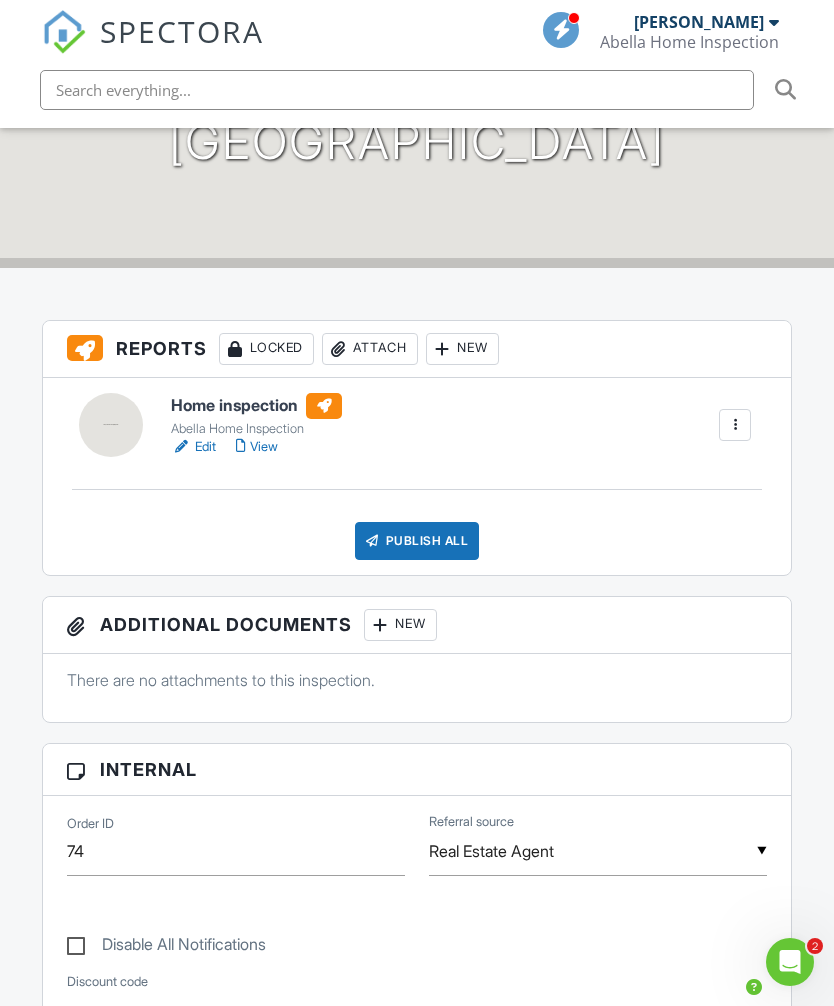 click on "Edit" at bounding box center [193, 447] 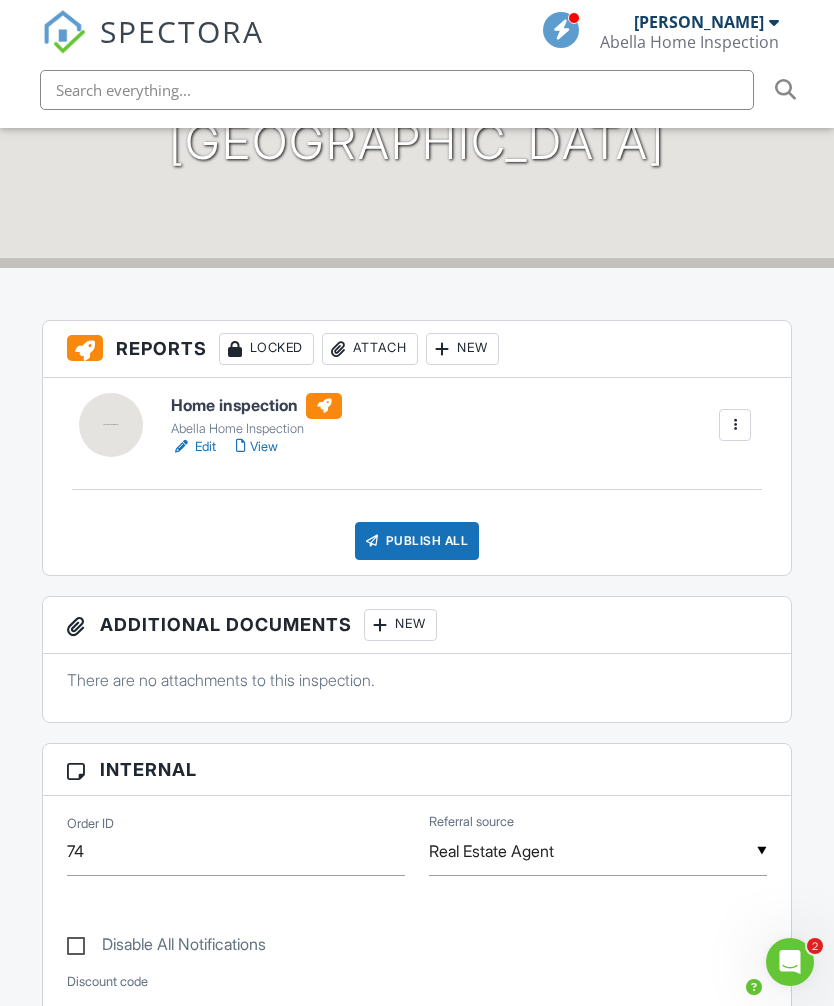 scroll, scrollTop: 472, scrollLeft: 0, axis: vertical 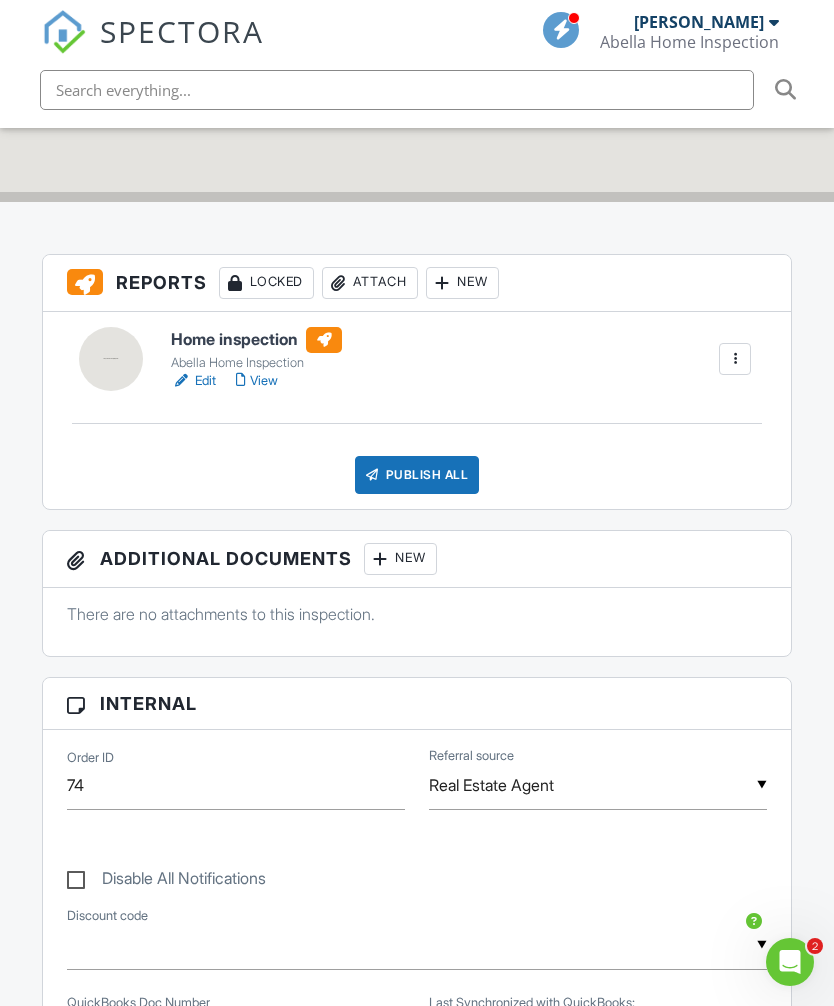 click at bounding box center (735, 359) 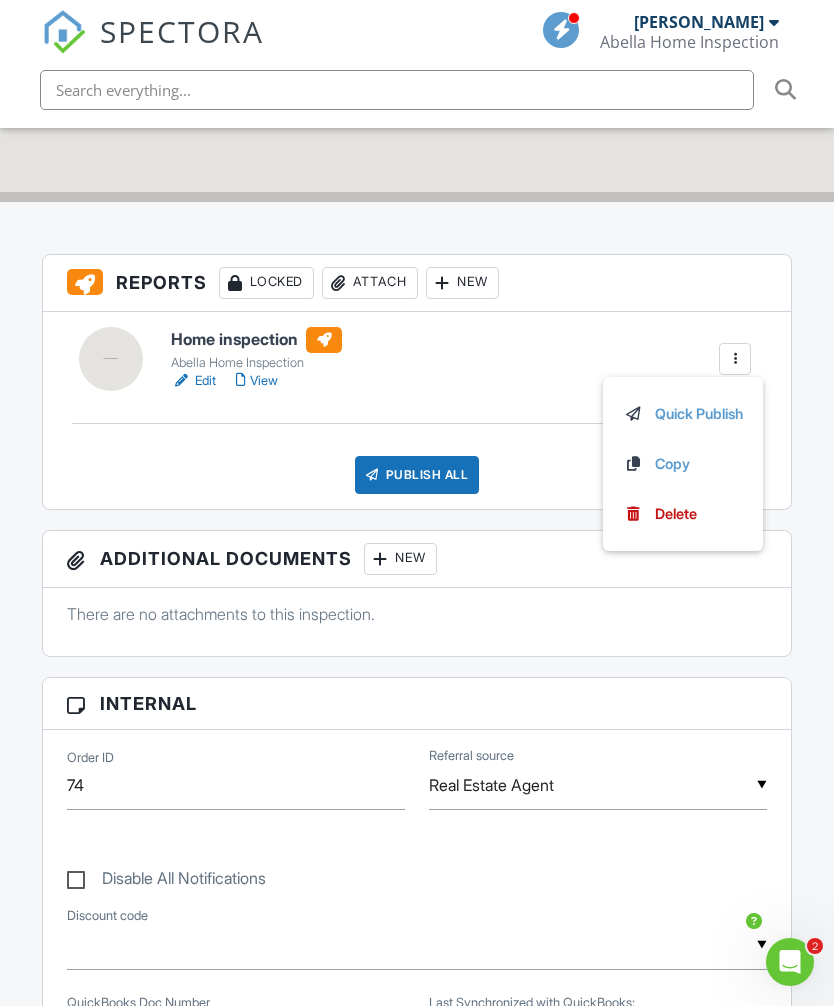 click on "Dashboard
Templates
Contacts
Metrics
Automations
Advanced
Settings
Support Center
Inspection Details
Client View
More
Property Details
Reschedule
Reorder / Copy
Share
Cancel
Delete
Print Order
Convert to V9
View Change Log
07/10/2025  4:00 pm
- 6:30 pm
810 Champagne E
Calistoga, CA 94515
+ − Leaflet  |  © MapTiler   © OpenStreetMap contributors
All emails and texts are disabled for this inspection!
All emails and texts have been disabled for this inspection. This may have happened due to someone manually disabling them or this inspection being unconfirmed when it was scheduled. To re-enable emails and texts for this inspection, click the button below.
Turn on emails and texts
Turn on and Requeue Notifications" at bounding box center (417, 2052) 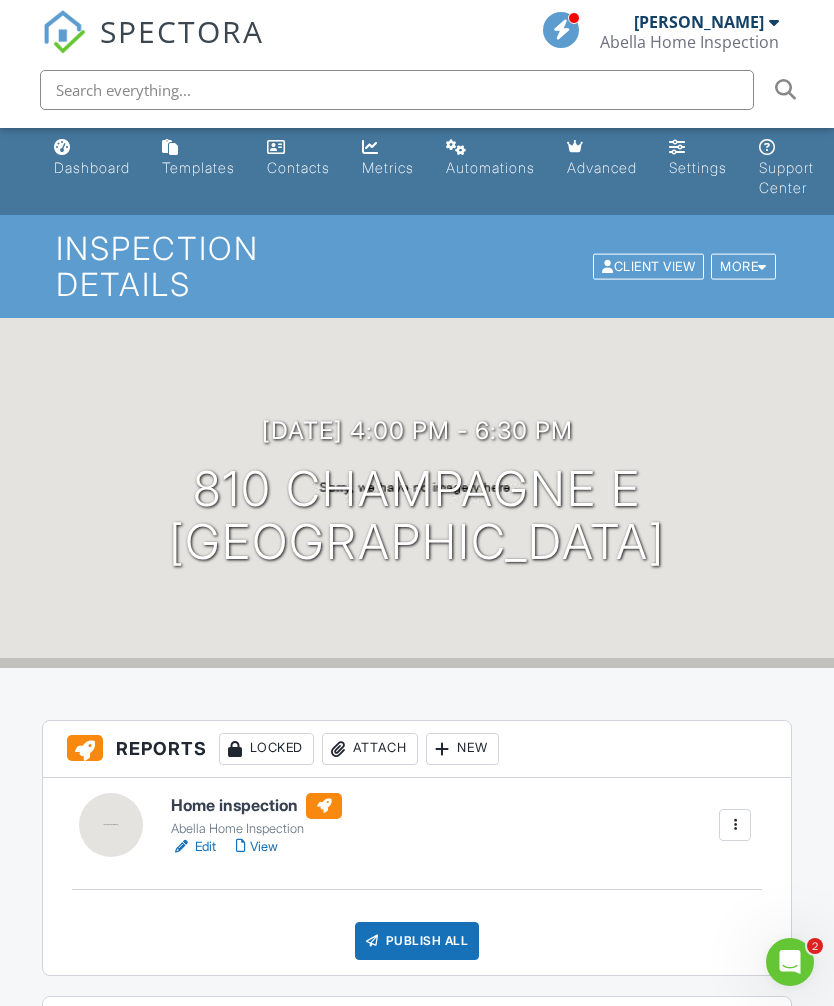 scroll, scrollTop: 0, scrollLeft: 0, axis: both 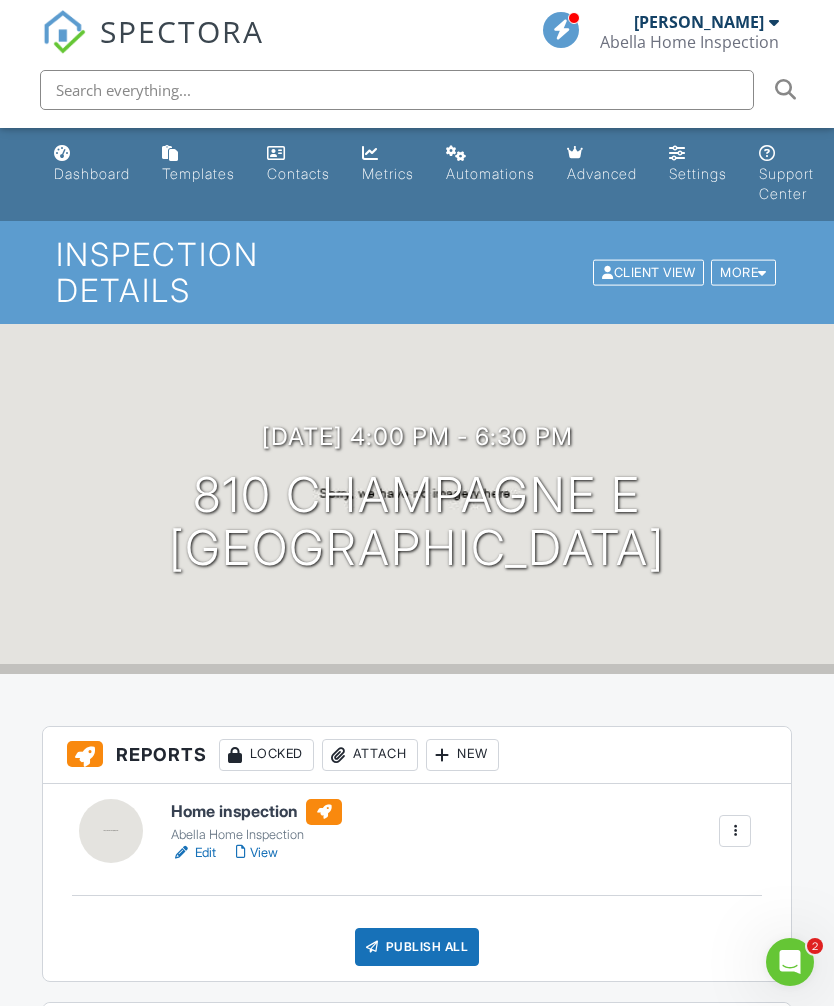 click on "More" at bounding box center [743, 272] 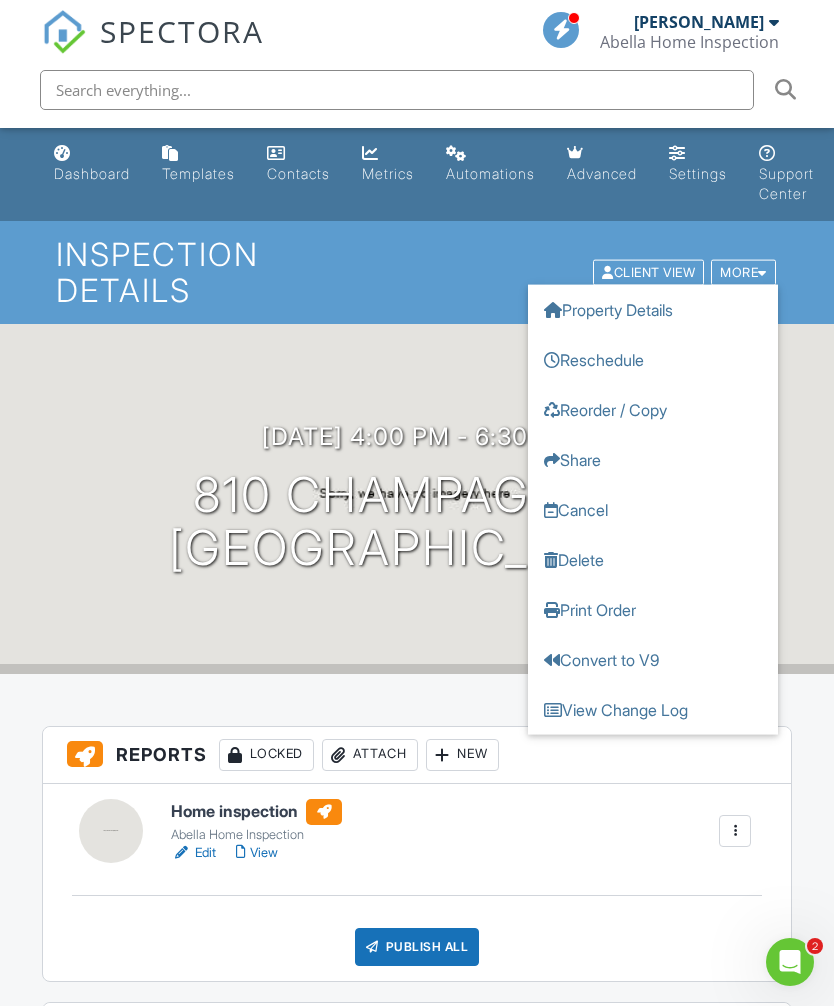 click on "Dashboard
Templates
Contacts
Metrics
Automations
Advanced
Settings
Support Center
Inspection Details
Client View
More
Property Details
Reschedule
Reorder / Copy
Share
Cancel
Delete
Print Order
Convert to V9
View Change Log
07/10/2025  4:00 pm
- 6:30 pm
810 Champagne E
Calistoga, CA 94515
+ − Leaflet  |  © MapTiler   © OpenStreetMap contributors
All emails and texts are disabled for this inspection!
All emails and texts have been disabled for this inspection. This may have happened due to someone manually disabling them or this inspection being unconfirmed when it was scheduled. To re-enable emails and texts for this inspection, click the button below.
Turn on emails and texts
Turn on and Requeue Notifications" at bounding box center (417, 2524) 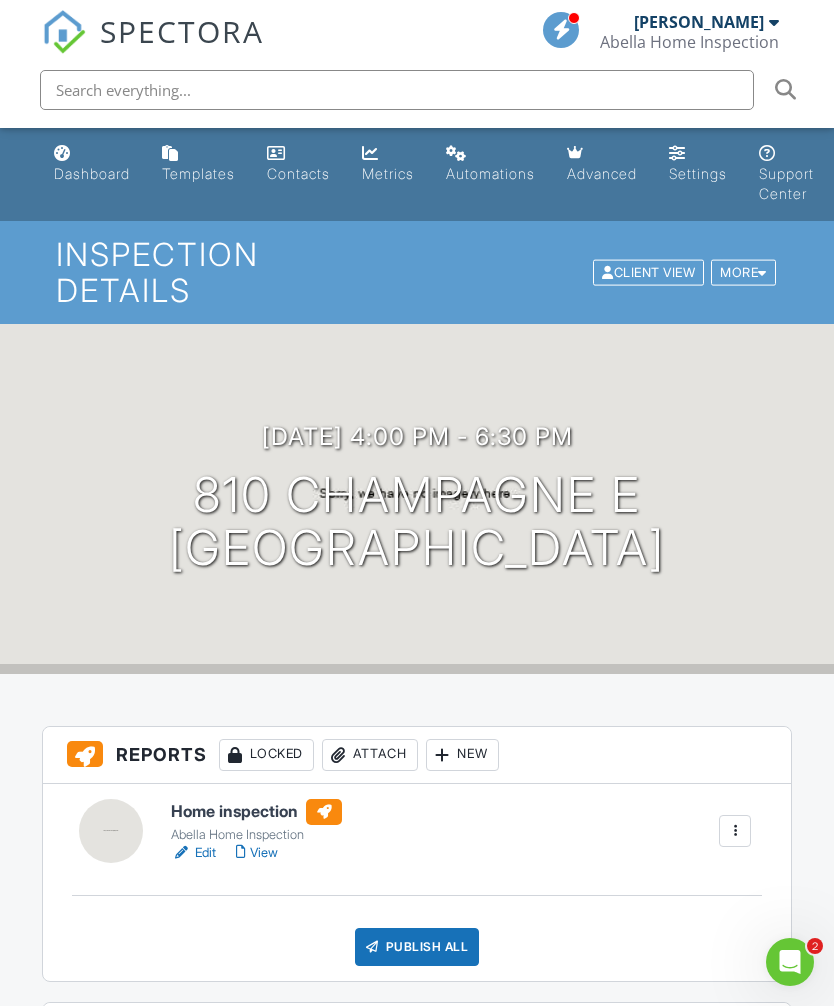 click at bounding box center (735, 831) 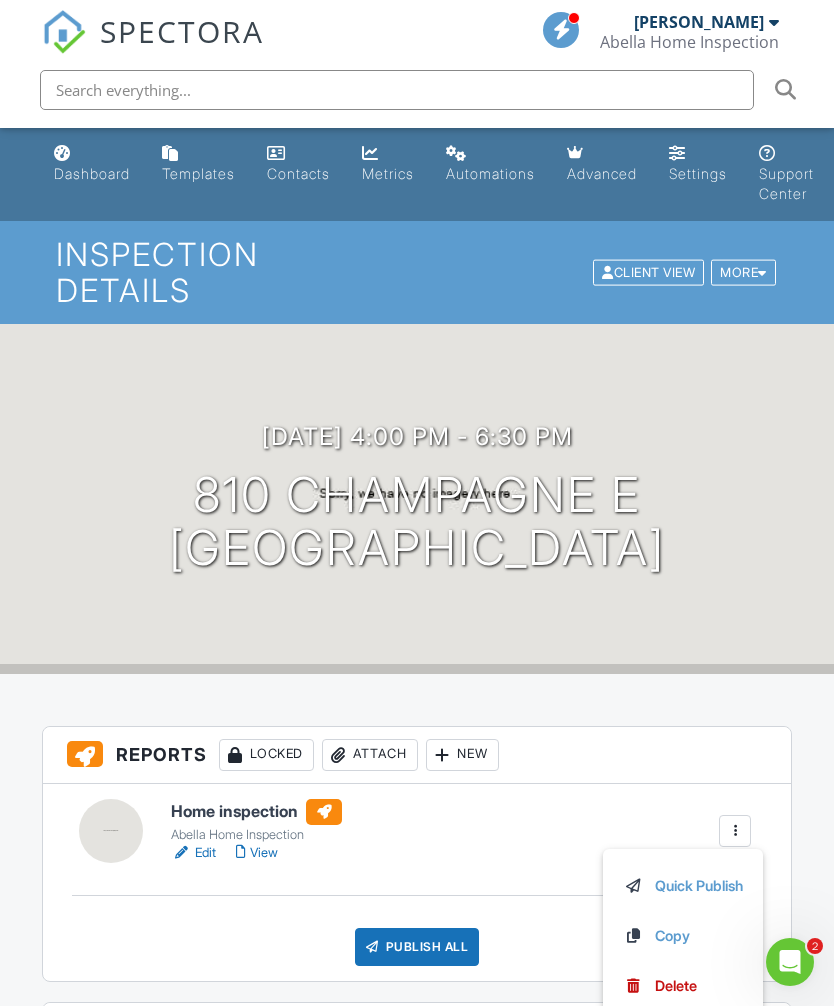 click on "Dashboard
Templates
Contacts
Metrics
Automations
Advanced
Settings
Support Center
Inspection Details
Client View
More
Property Details
Reschedule
Reorder / Copy
Share
Cancel
Delete
Print Order
Convert to V9
View Change Log
07/10/2025  4:00 pm
- 6:30 pm
810 Champagne E
Calistoga, CA 94515
+ − Leaflet  |  © MapTiler   © OpenStreetMap contributors
All emails and texts are disabled for this inspection!
All emails and texts have been disabled for this inspection. This may have happened due to someone manually disabling them or this inspection being unconfirmed when it was scheduled. To re-enable emails and texts for this inspection, click the button below.
Turn on emails and texts
Turn on and Requeue Notifications" at bounding box center [417, 2524] 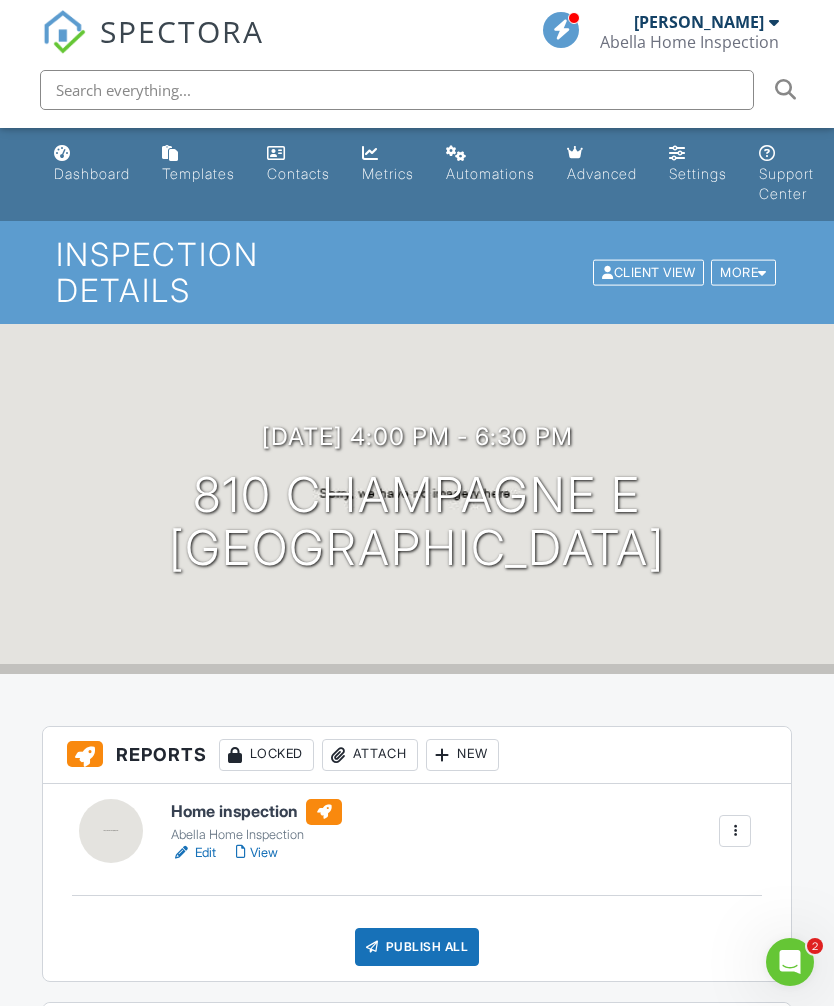 click on "Edit" at bounding box center [193, 853] 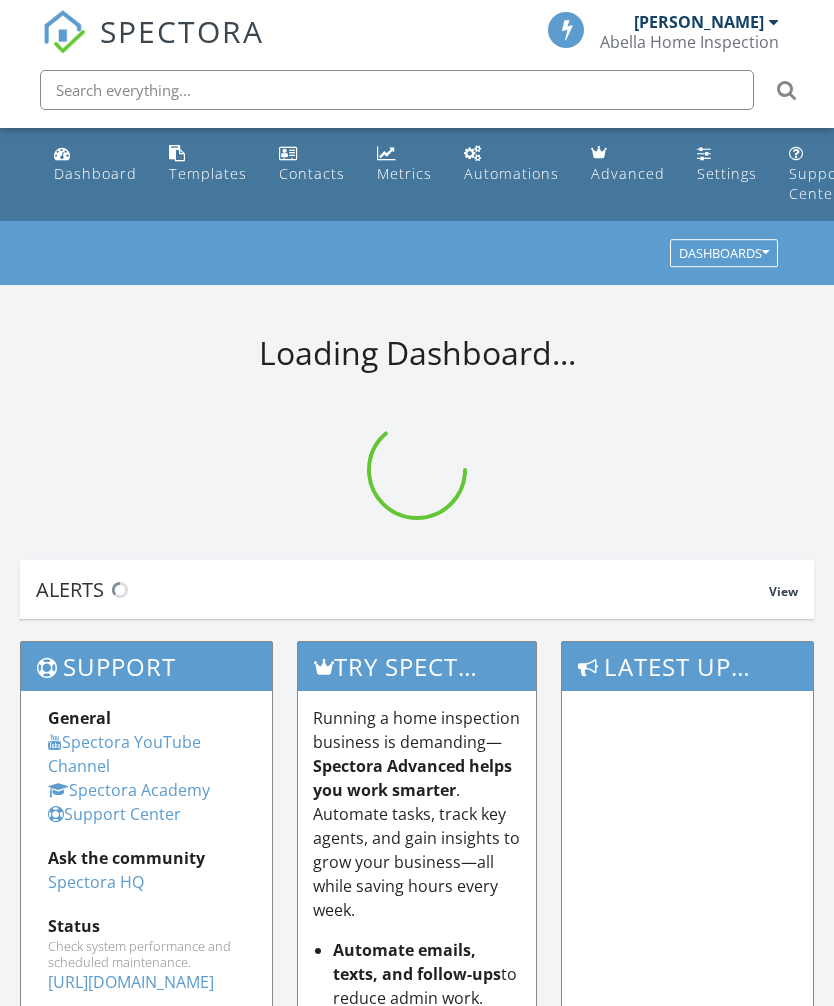 scroll, scrollTop: 0, scrollLeft: 0, axis: both 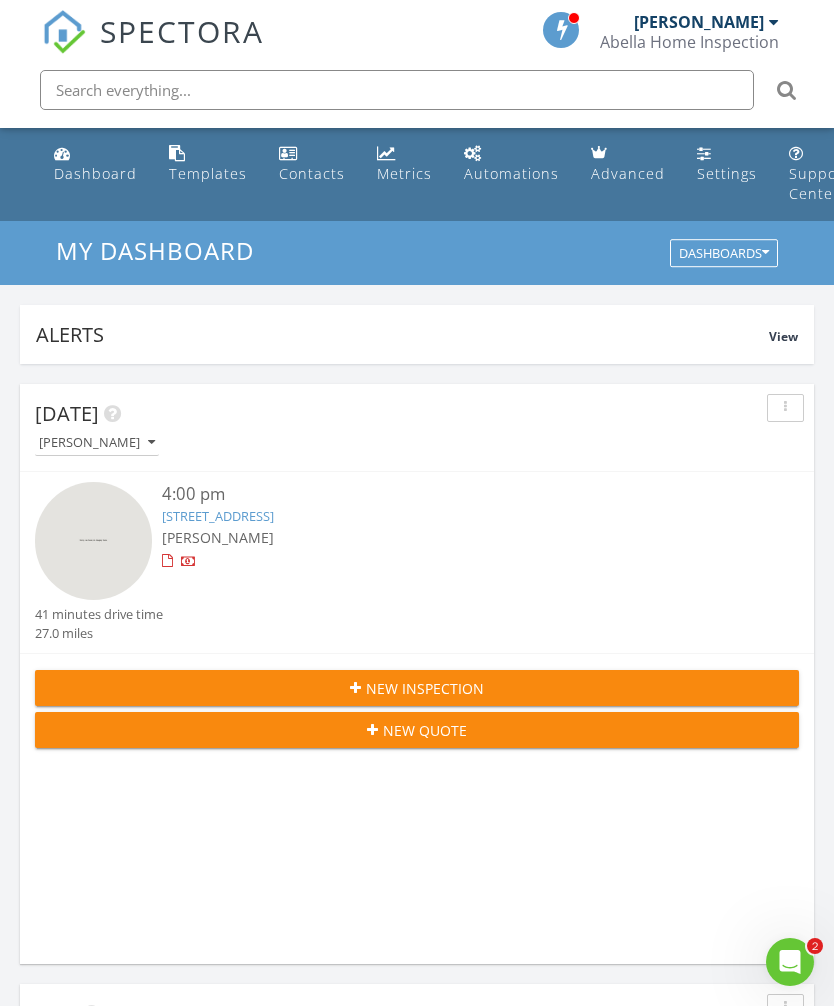 click at bounding box center [785, 408] 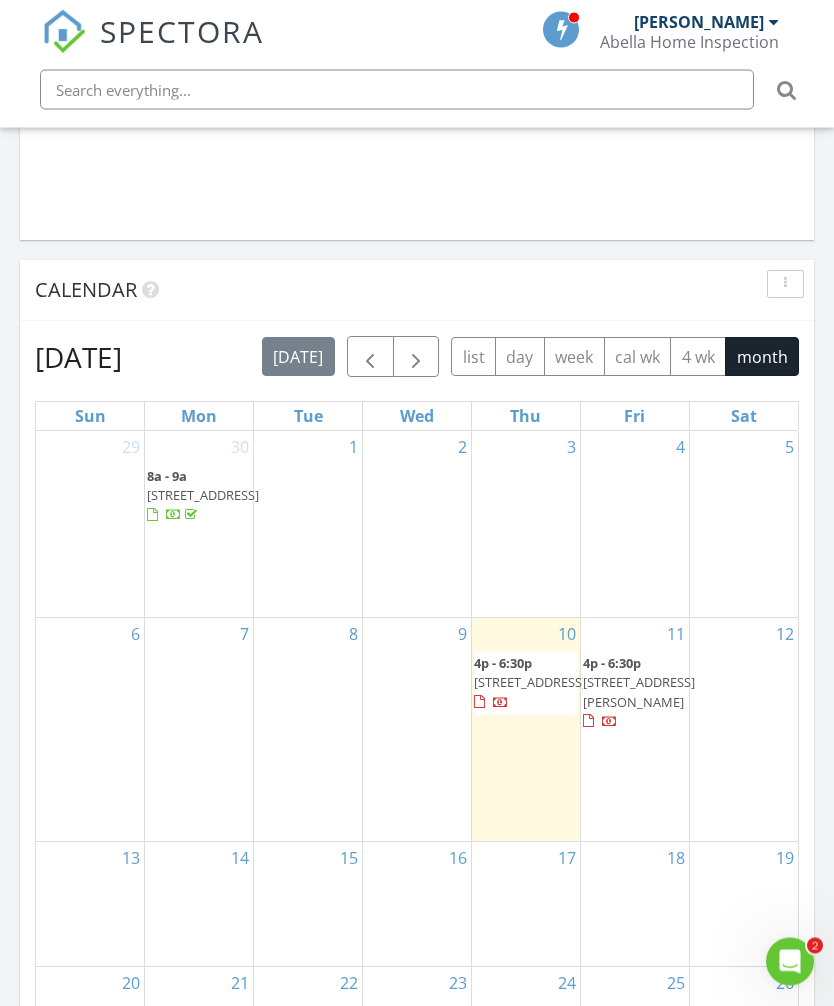 scroll, scrollTop: 1924, scrollLeft: 0, axis: vertical 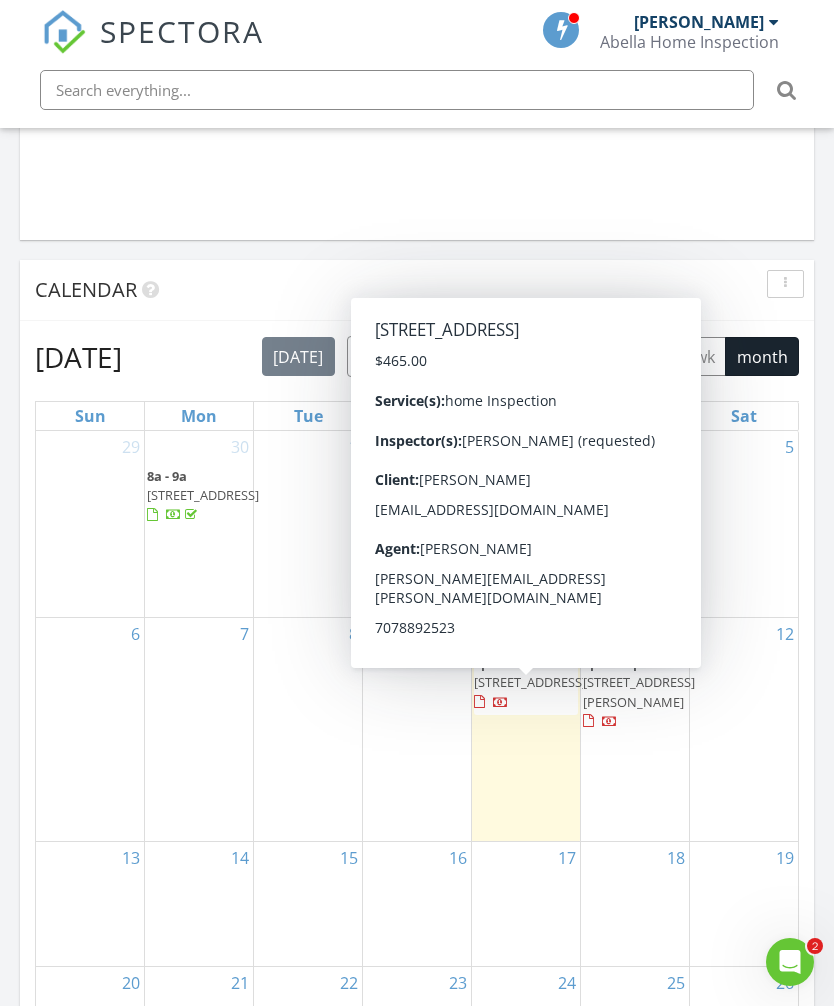 click at bounding box center [479, 702] 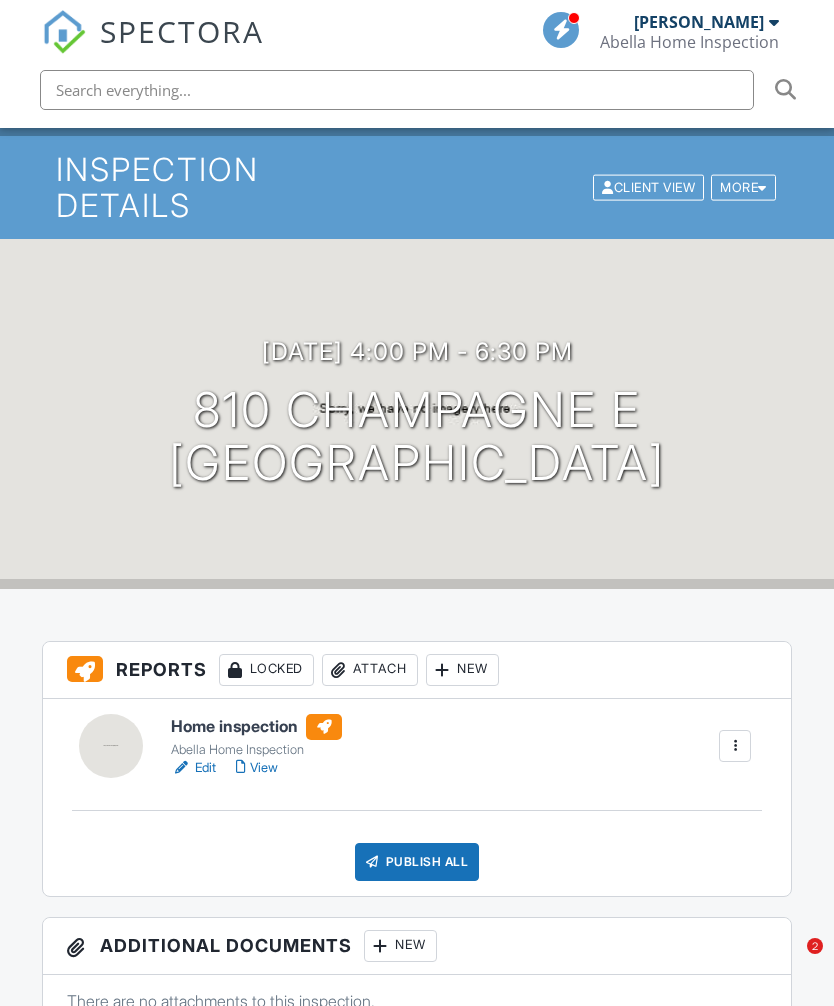 scroll, scrollTop: 86, scrollLeft: 0, axis: vertical 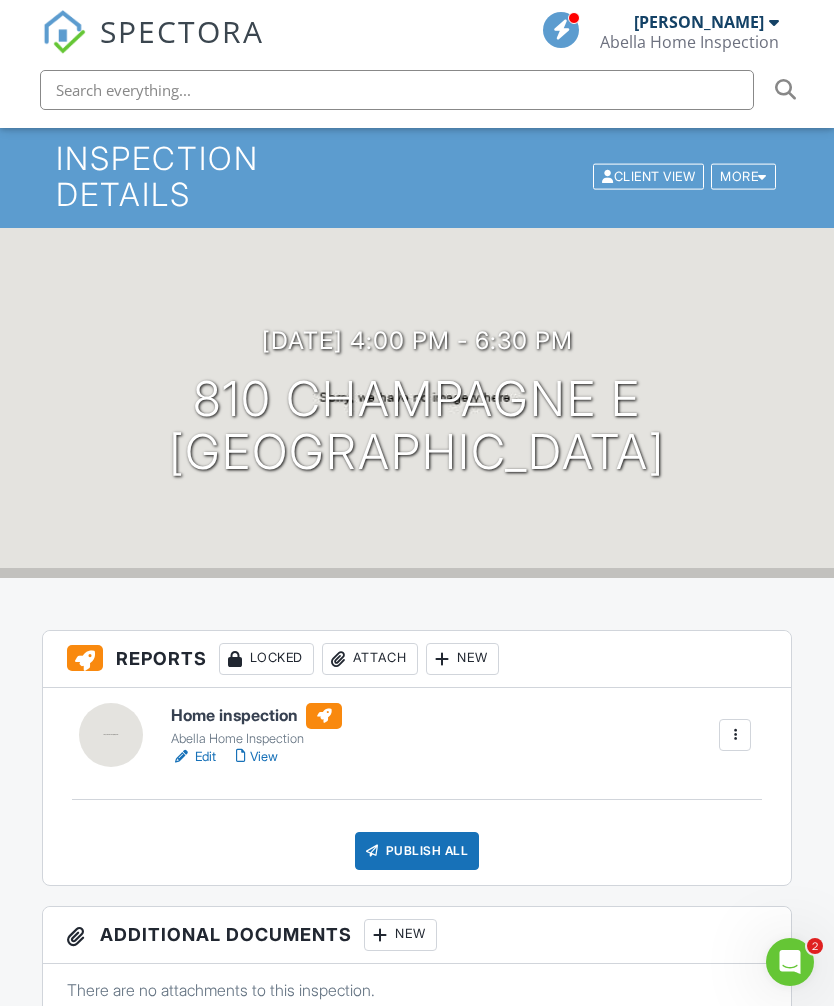 click at bounding box center (735, 735) 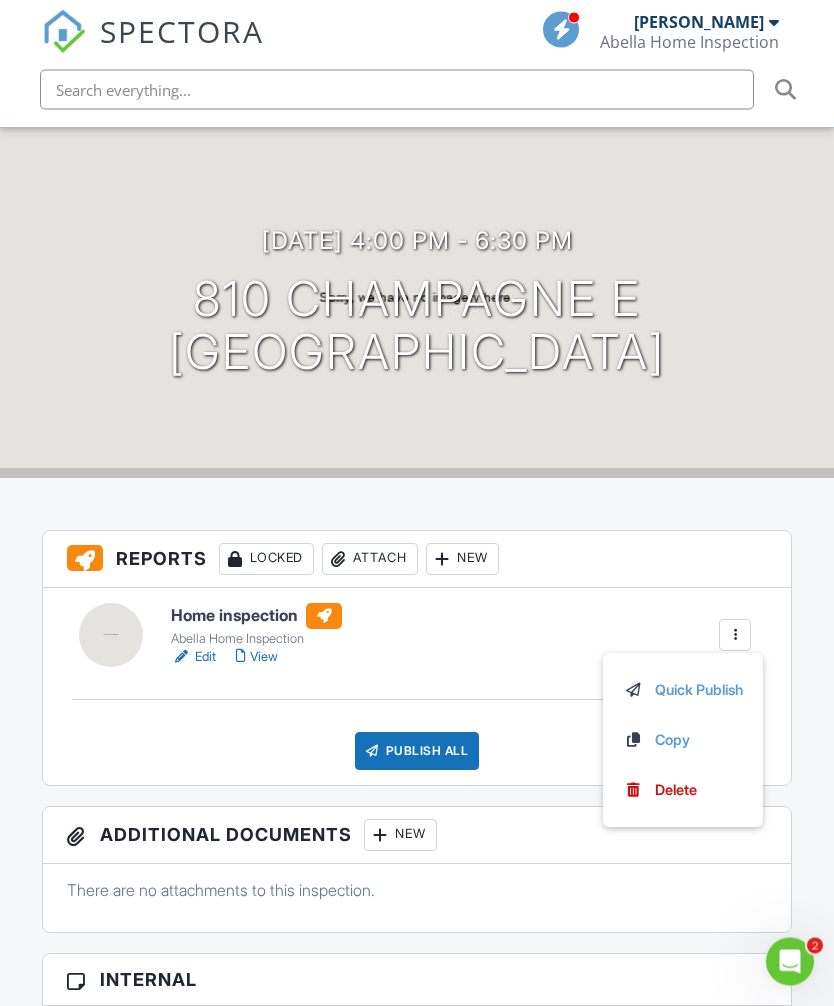 scroll, scrollTop: 202, scrollLeft: 0, axis: vertical 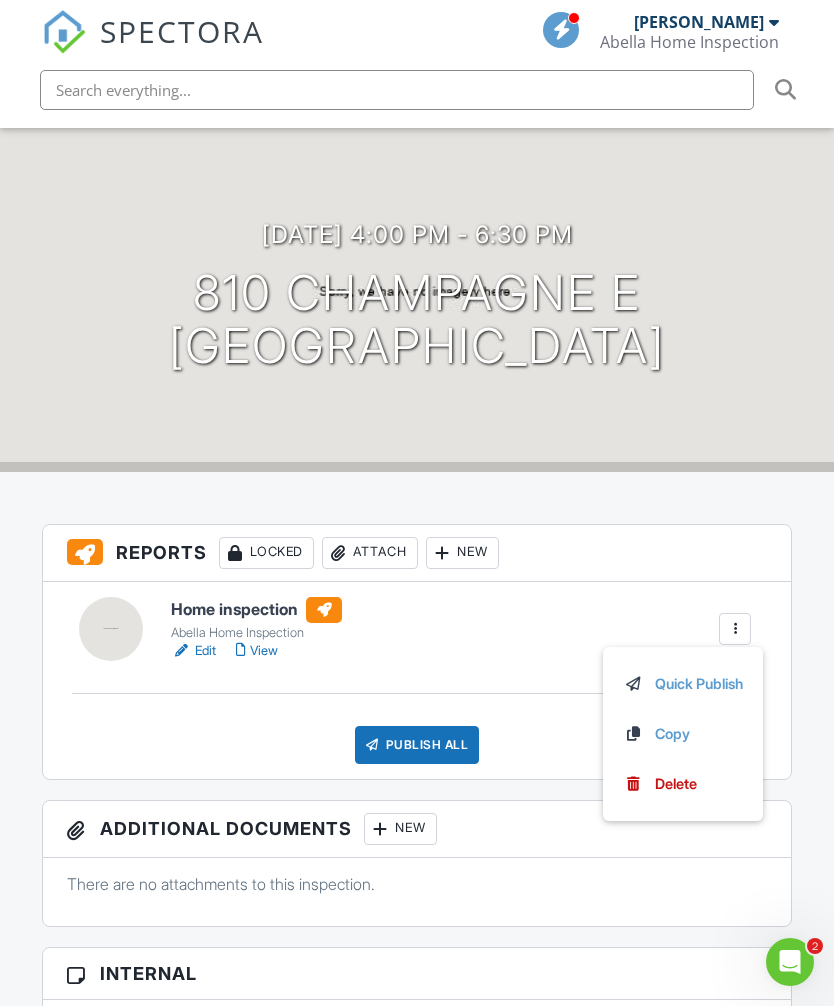 click on "Dashboard
Templates
Contacts
Metrics
Automations
Advanced
Settings
Support Center
Inspection Details
Client View
More
Property Details
Reschedule
Reorder / Copy
Share
Cancel
Delete
Print Order
Convert to V9
View Change Log
07/10/2025  4:00 pm
- 6:30 pm
810 Champagne E
Calistoga, CA 94515
+ − Leaflet  |  © MapTiler   © OpenStreetMap contributors
All emails and texts are disabled for this inspection!
All emails and texts have been disabled for this inspection. This may have happened due to someone manually disabling them or this inspection being unconfirmed when it was scheduled. To re-enable emails and texts for this inspection, click the button below.
Turn on emails and texts
Turn on and Requeue Notifications" at bounding box center (417, 2322) 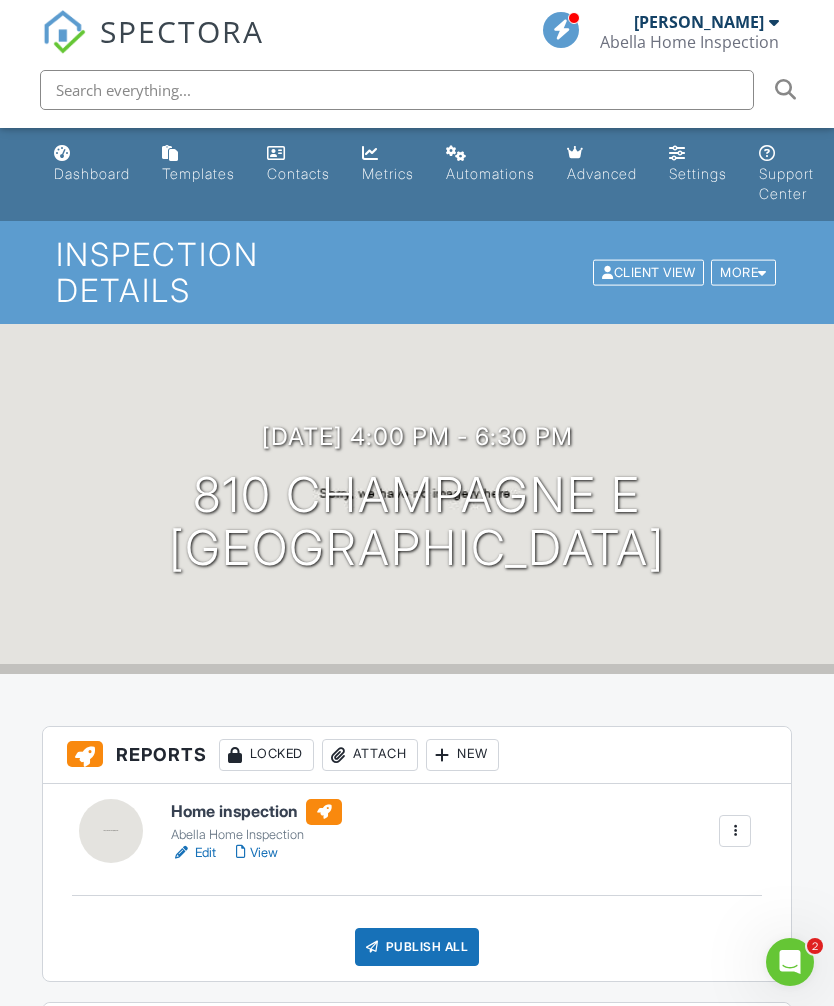 click on "More" at bounding box center [743, 272] 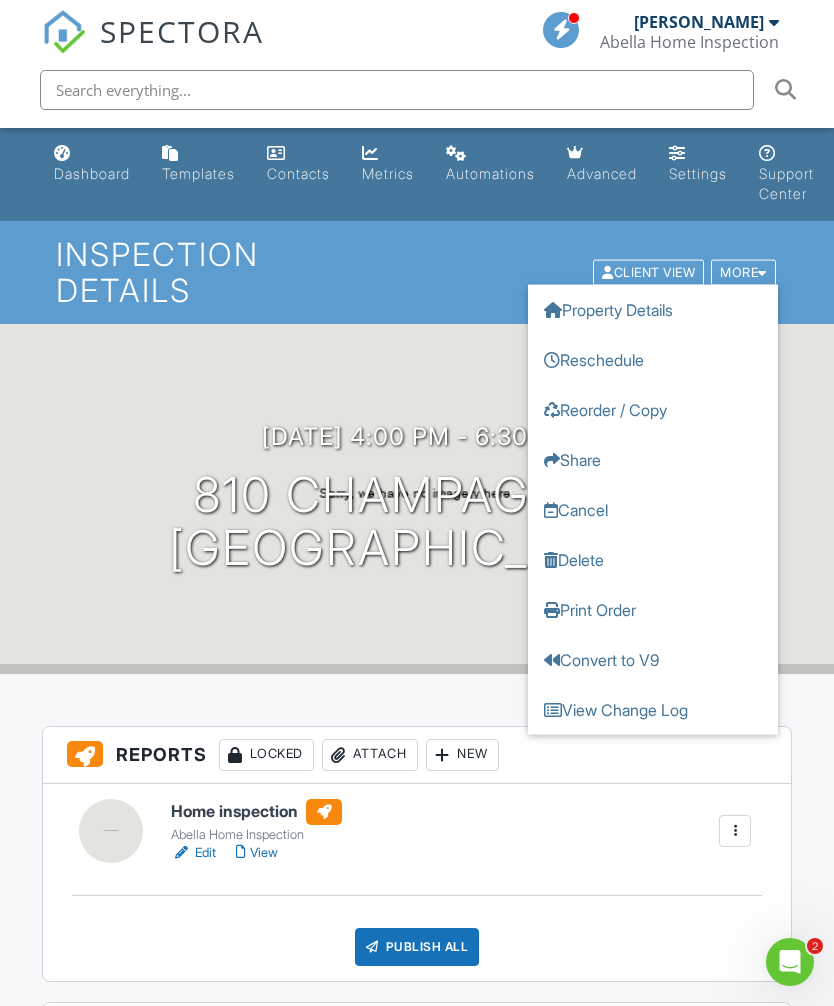 click on "Dashboard
Templates
Contacts
Metrics
Automations
Advanced
Settings
Support Center
Inspection Details
Client View
More
Property Details
Reschedule
Reorder / Copy
Share
Cancel
Delete
Print Order
Convert to V9
View Change Log
07/10/2025  4:00 pm
- 6:30 pm
810 Champagne E
Calistoga, CA 94515
+ − Leaflet  |  © MapTiler   © OpenStreetMap contributors
All emails and texts are disabled for this inspection!
All emails and texts have been disabled for this inspection. This may have happened due to someone manually disabling them or this inspection being unconfirmed when it was scheduled. To re-enable emails and texts for this inspection, click the button below.
Turn on emails and texts
Turn on and Requeue Notifications" at bounding box center [417, 2524] 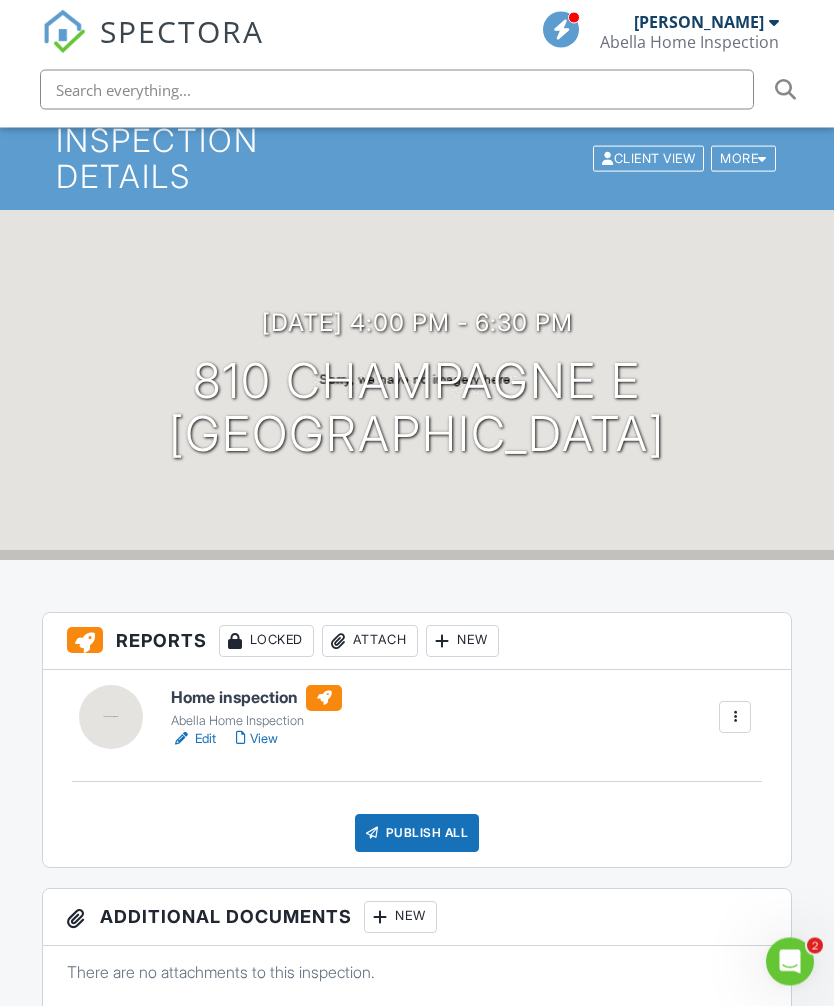 scroll, scrollTop: 115, scrollLeft: 0, axis: vertical 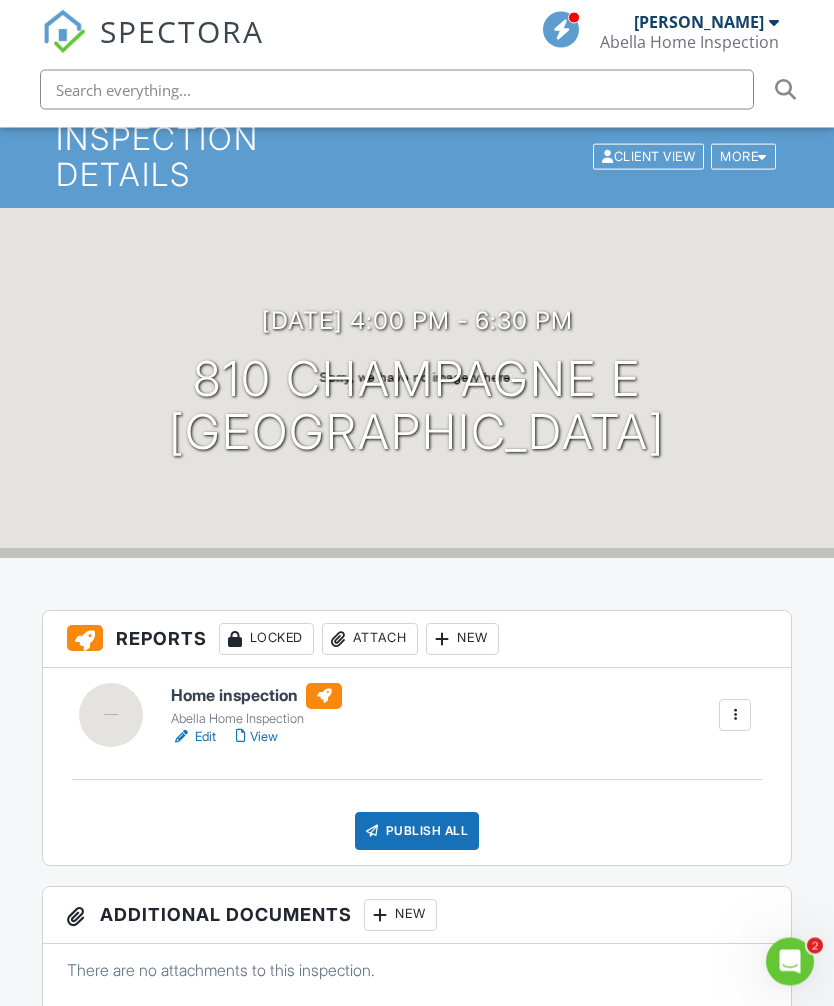 click on "New" at bounding box center (462, 640) 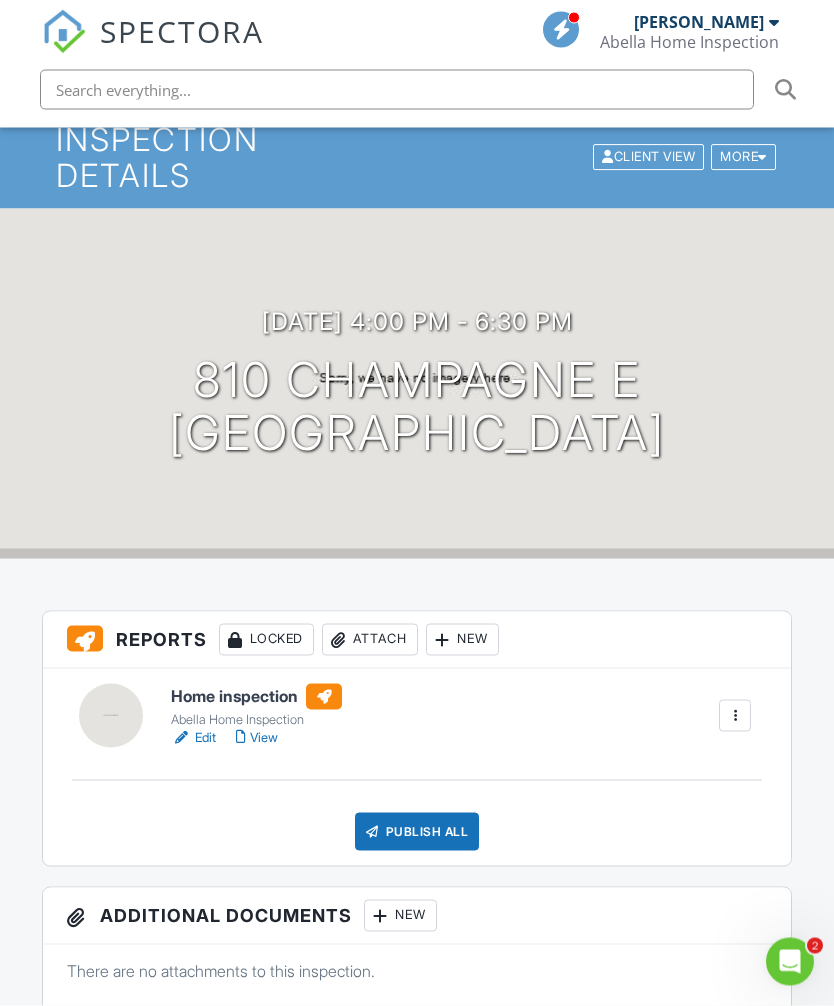scroll, scrollTop: 116, scrollLeft: 0, axis: vertical 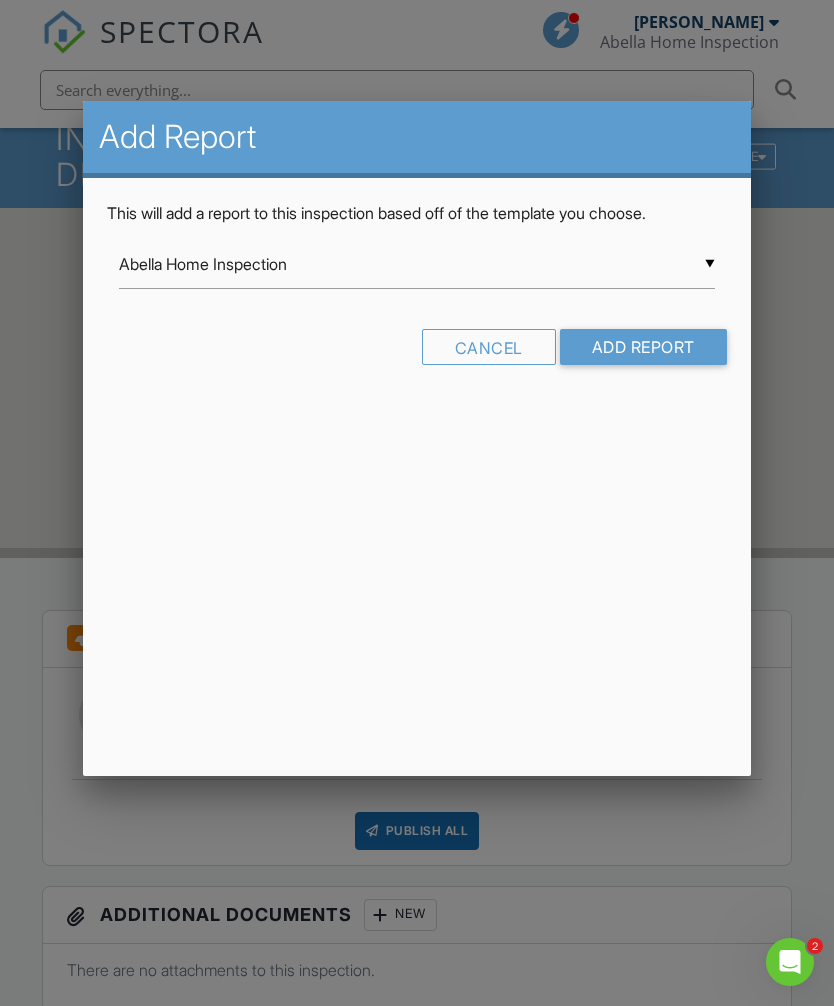 click on "Add Report" at bounding box center [643, 347] 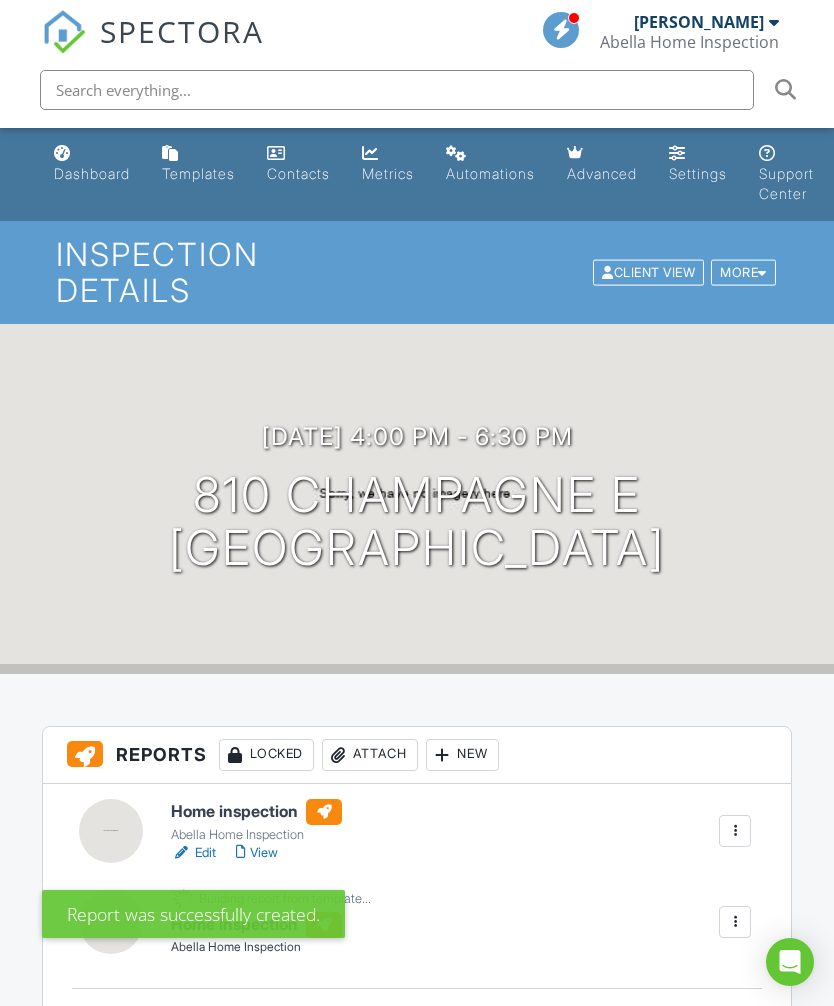 scroll, scrollTop: 0, scrollLeft: 0, axis: both 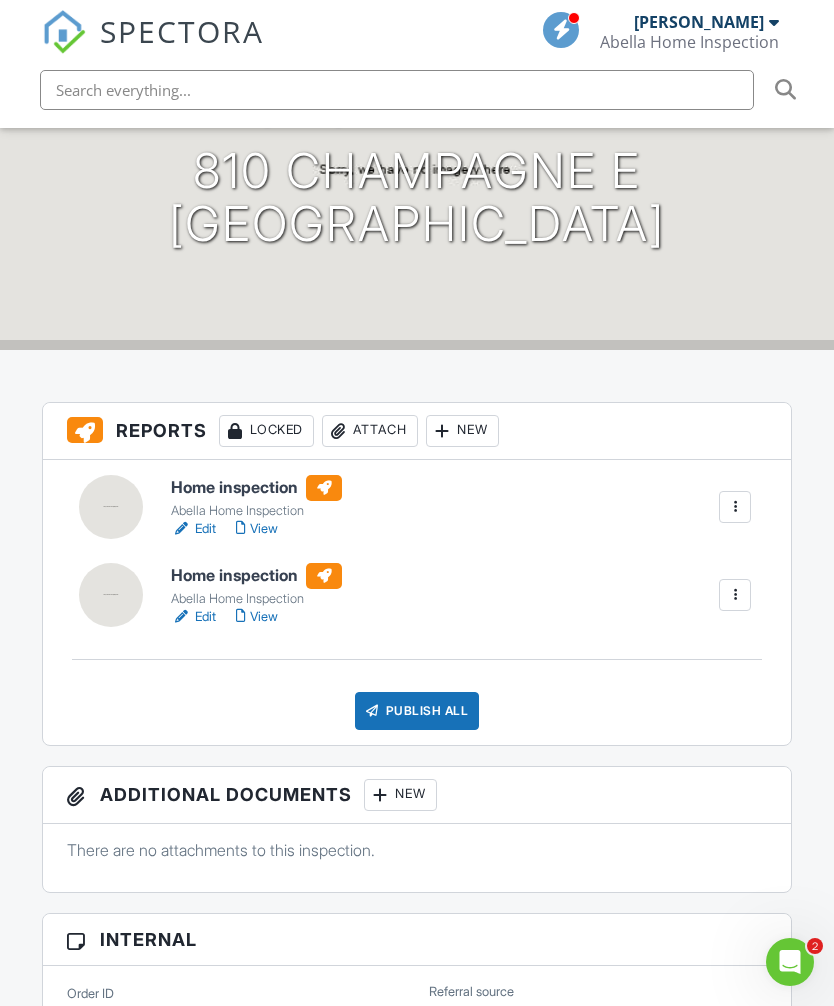 click at bounding box center [181, 617] 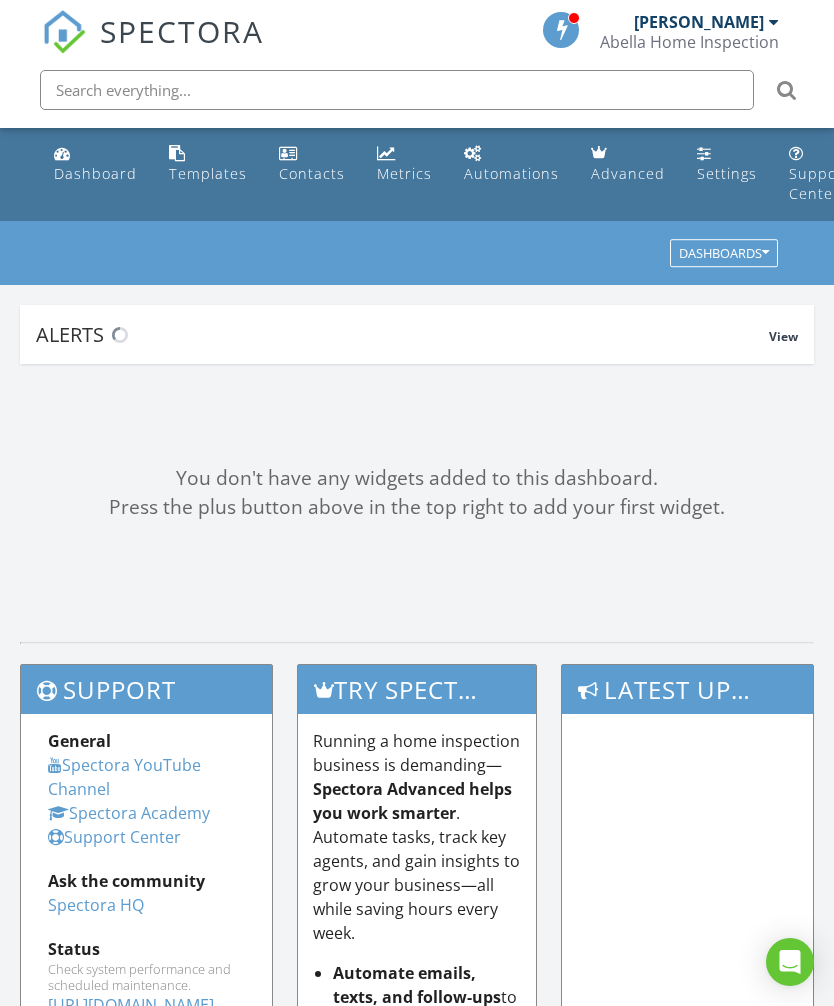 scroll, scrollTop: 0, scrollLeft: 0, axis: both 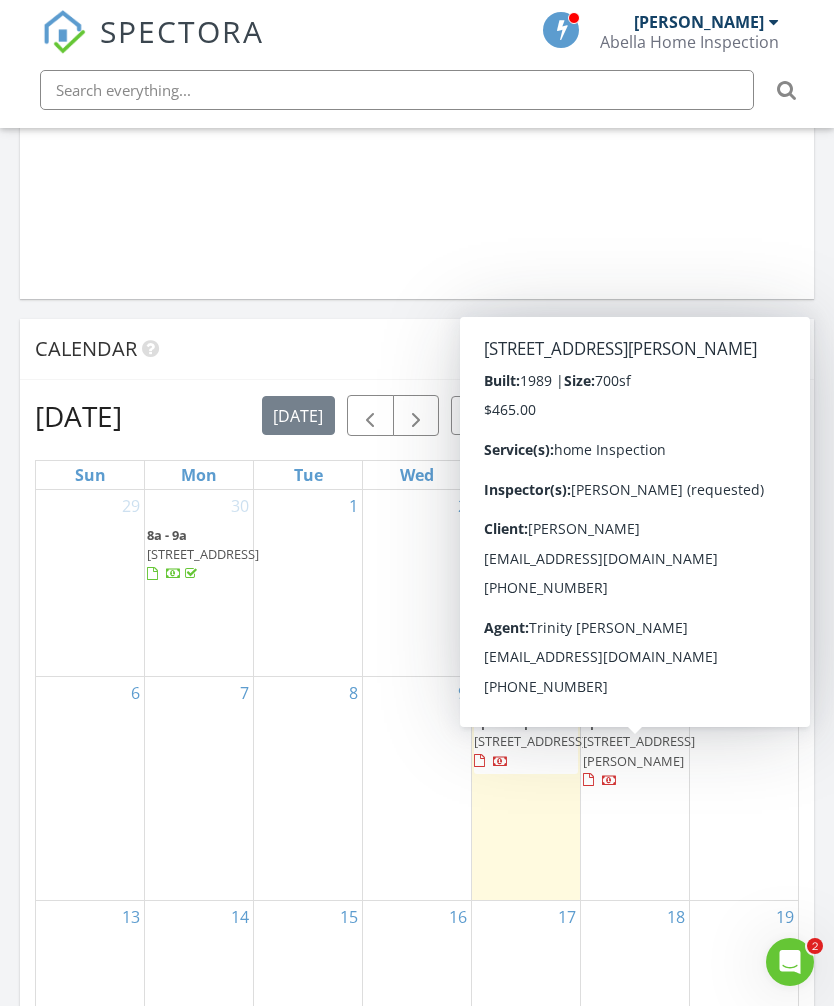 click on "[STREET_ADDRESS][PERSON_NAME]" at bounding box center (639, 750) 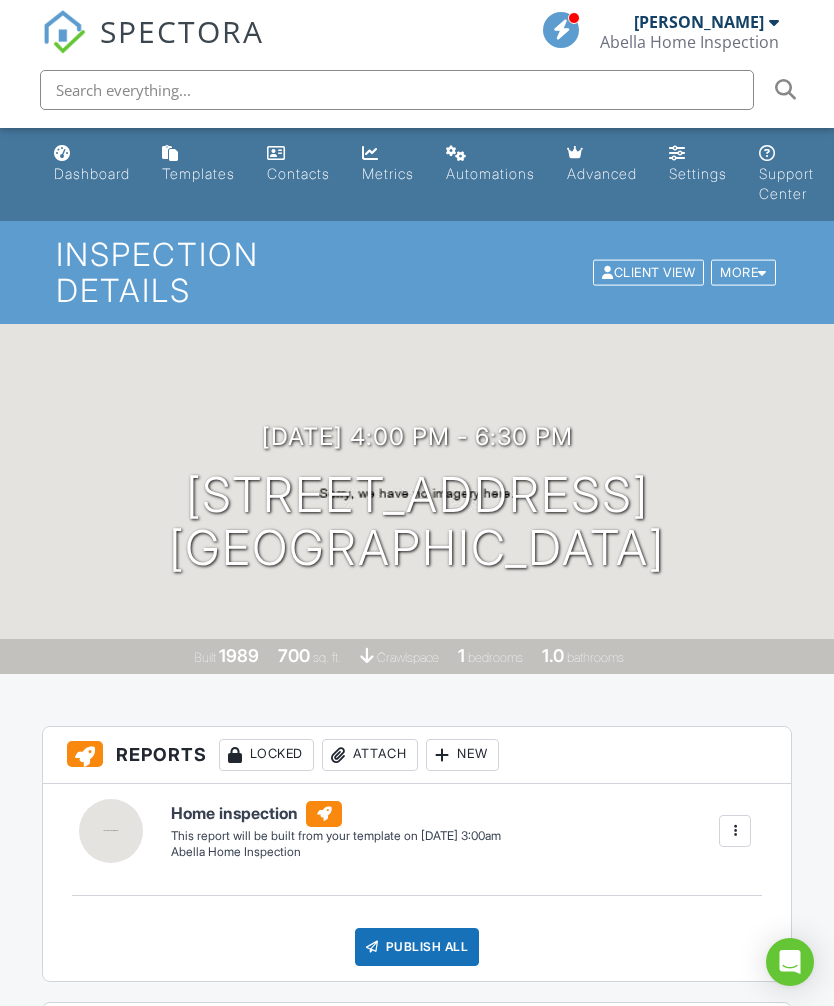scroll, scrollTop: 1, scrollLeft: 0, axis: vertical 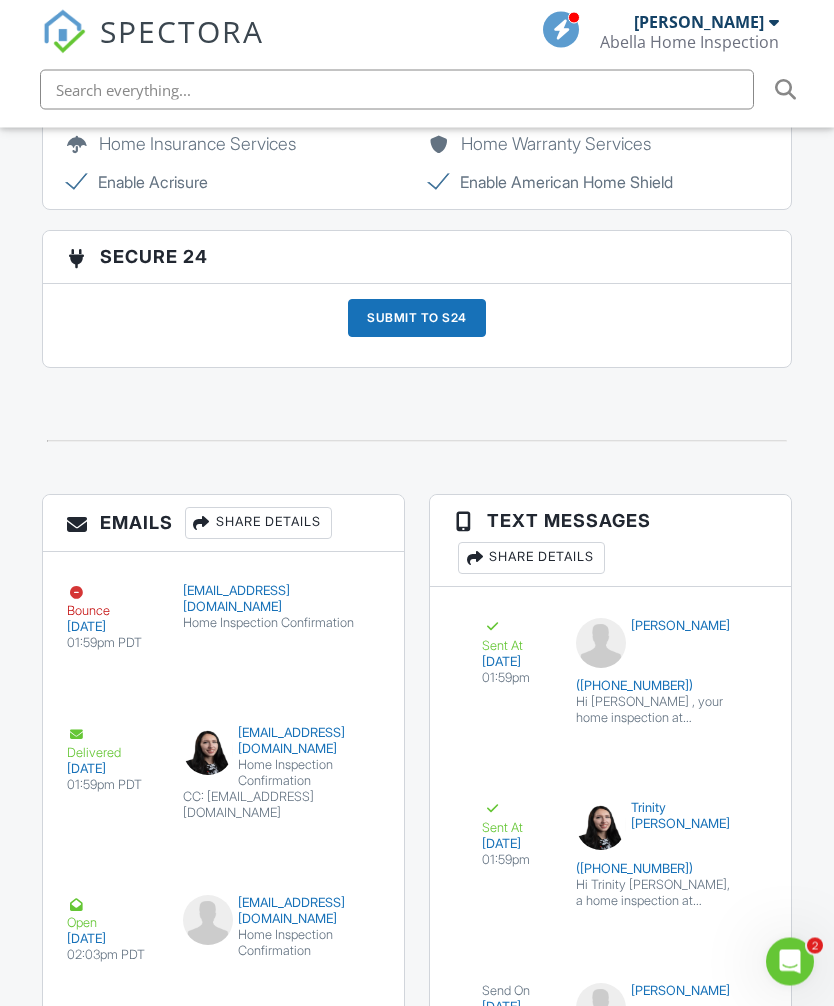 click 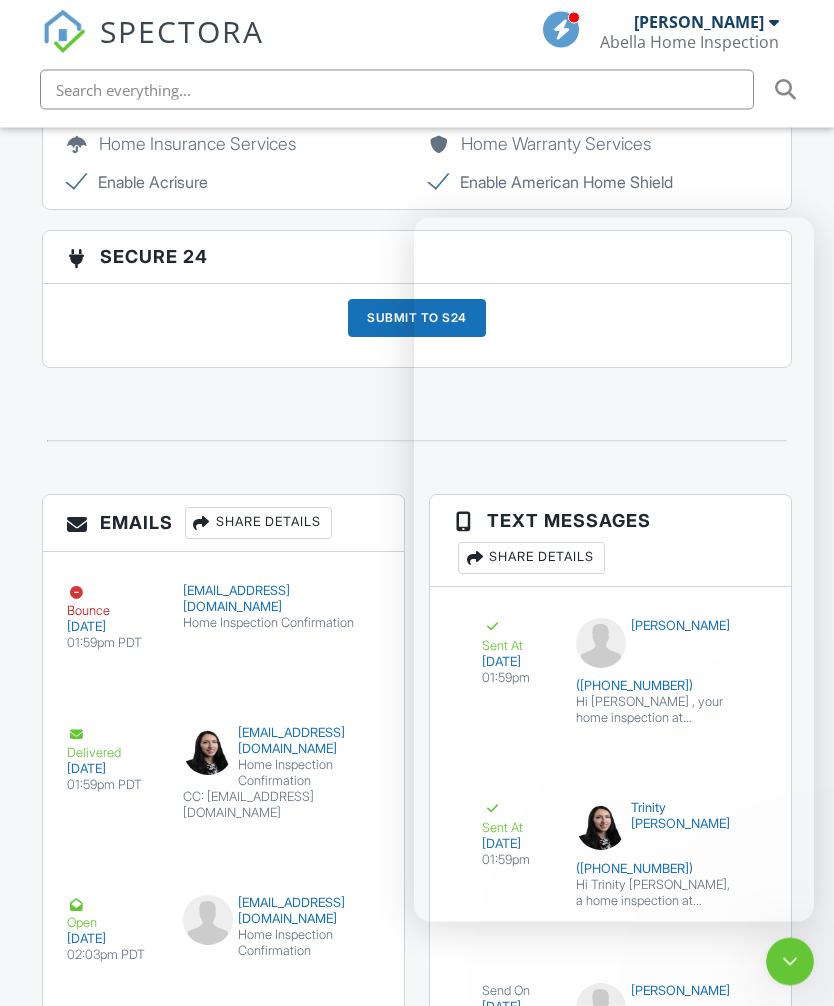 scroll, scrollTop: 3730, scrollLeft: 20, axis: both 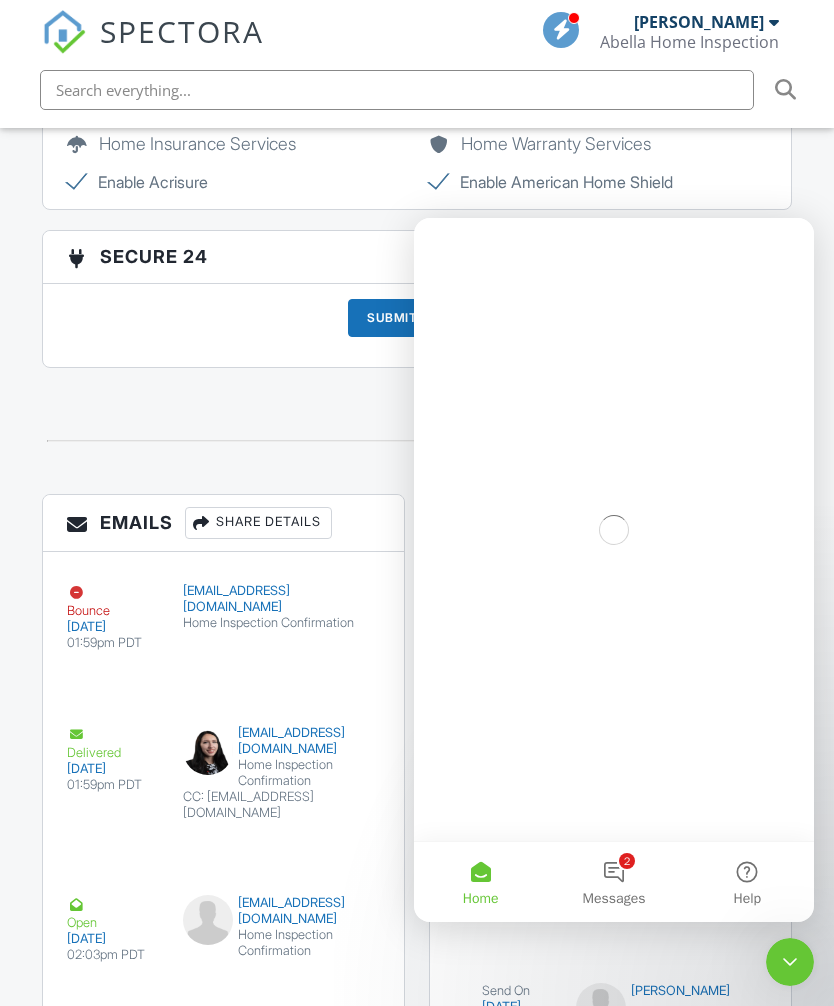 click on "2 Messages" at bounding box center [613, 882] 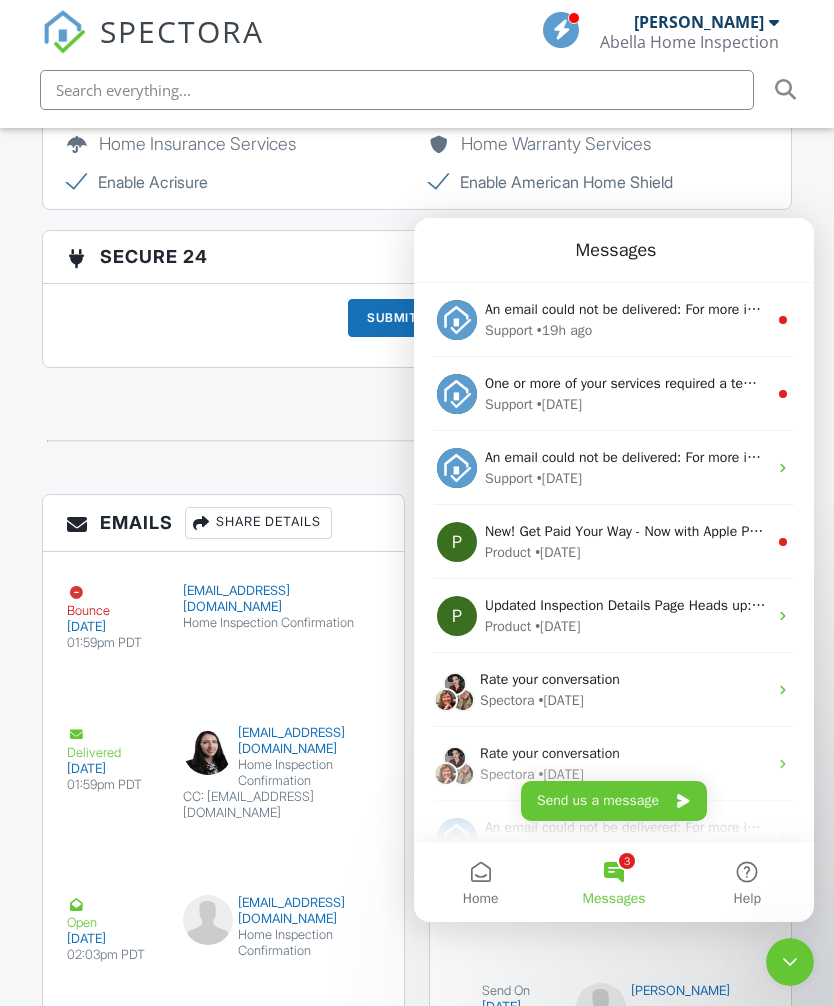 click on "One or more of your services required a template (Residential Sewer Scope ), which was recently deleted:   Sewer lateral" at bounding box center (626, 383) 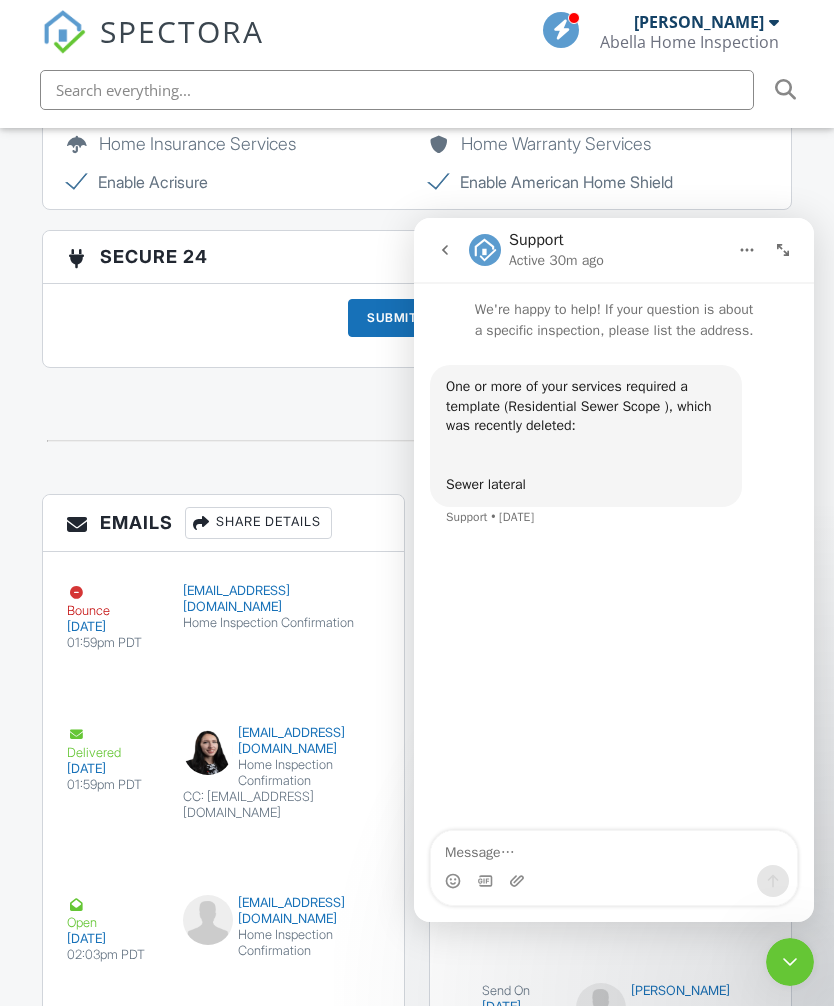 scroll, scrollTop: 3574, scrollLeft: 20, axis: both 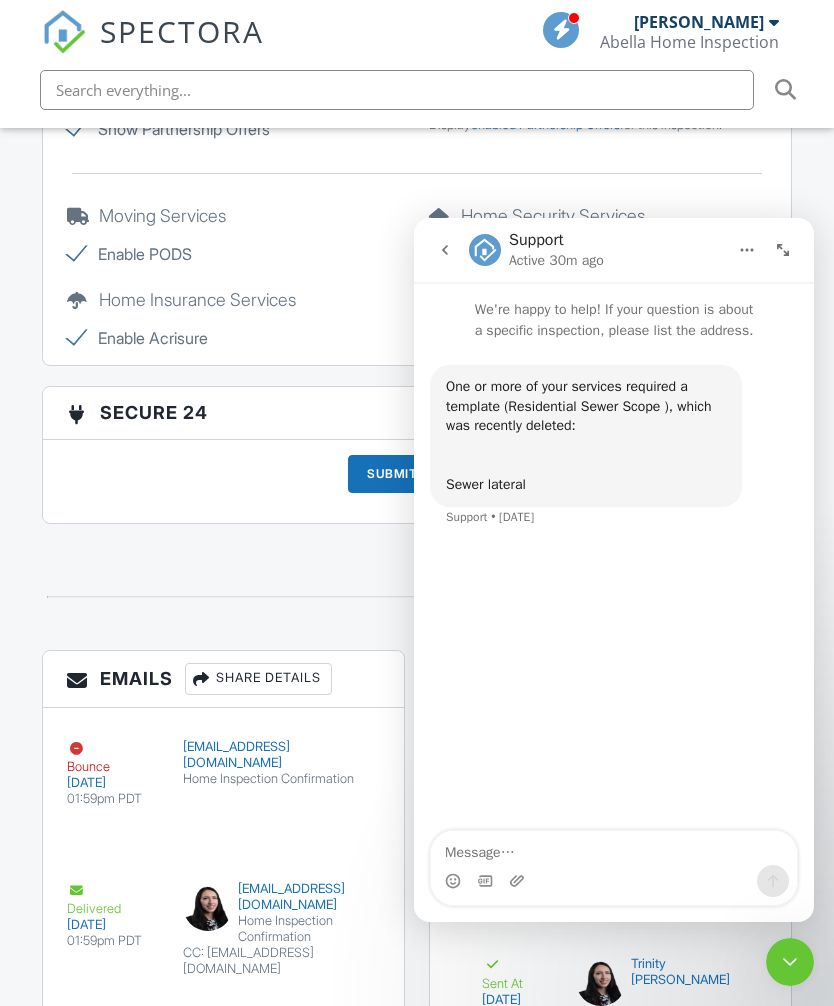click at bounding box center [445, 250] 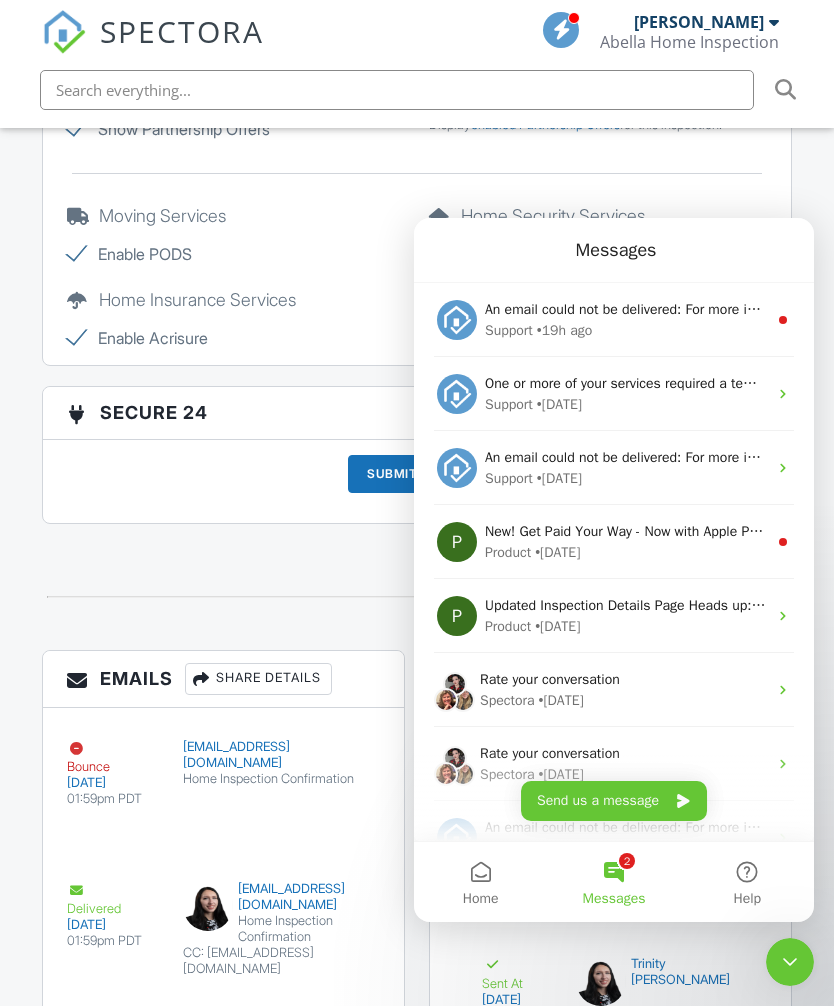 scroll, scrollTop: 0, scrollLeft: 0, axis: both 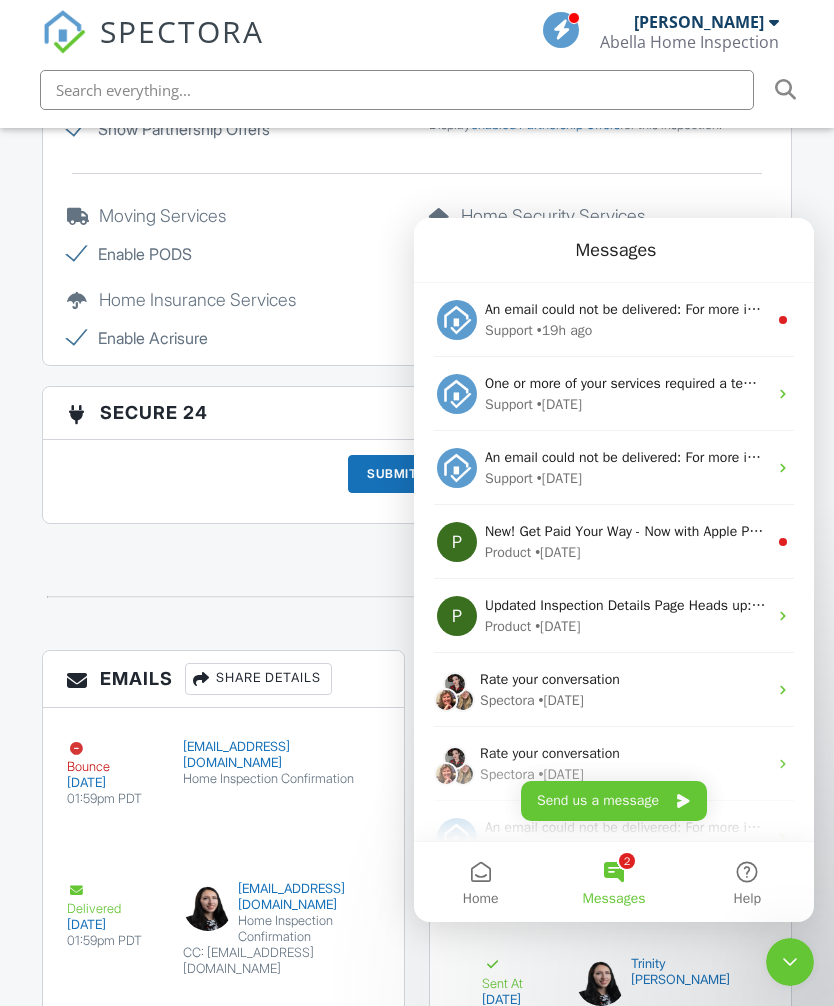 click on "An email could not be delivered:  For more information, view Why emails don't get delivered (Support Article)" at bounding box center (813, 309) 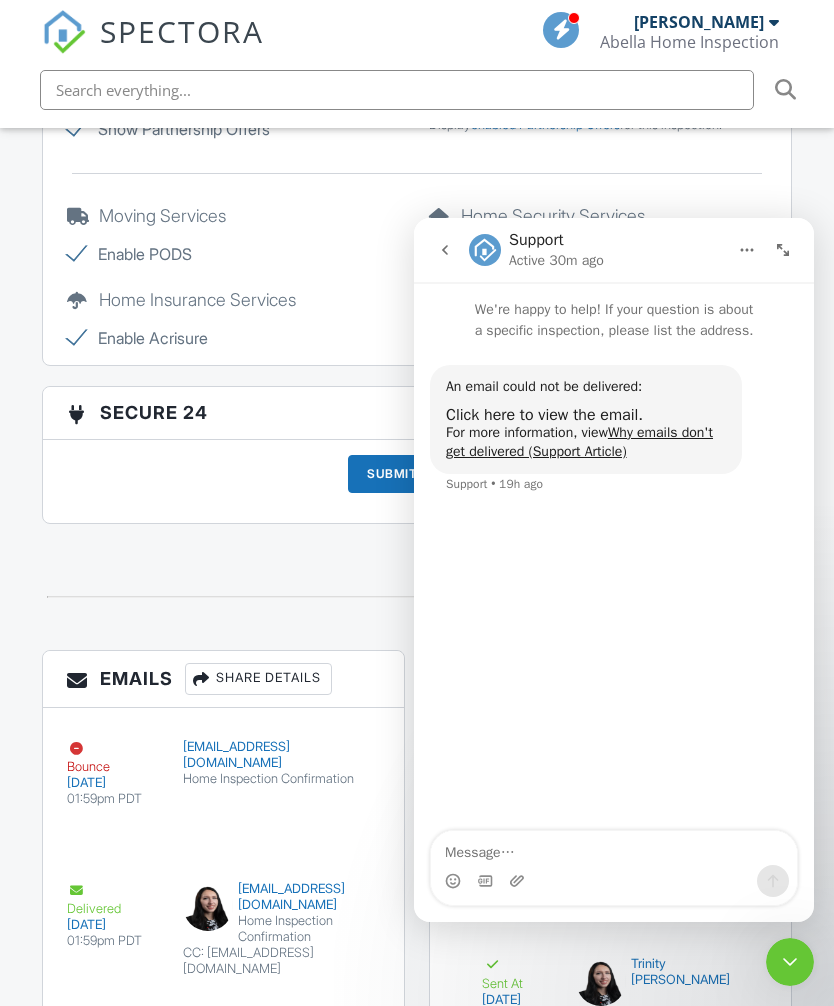 scroll, scrollTop: 3418, scrollLeft: 20, axis: both 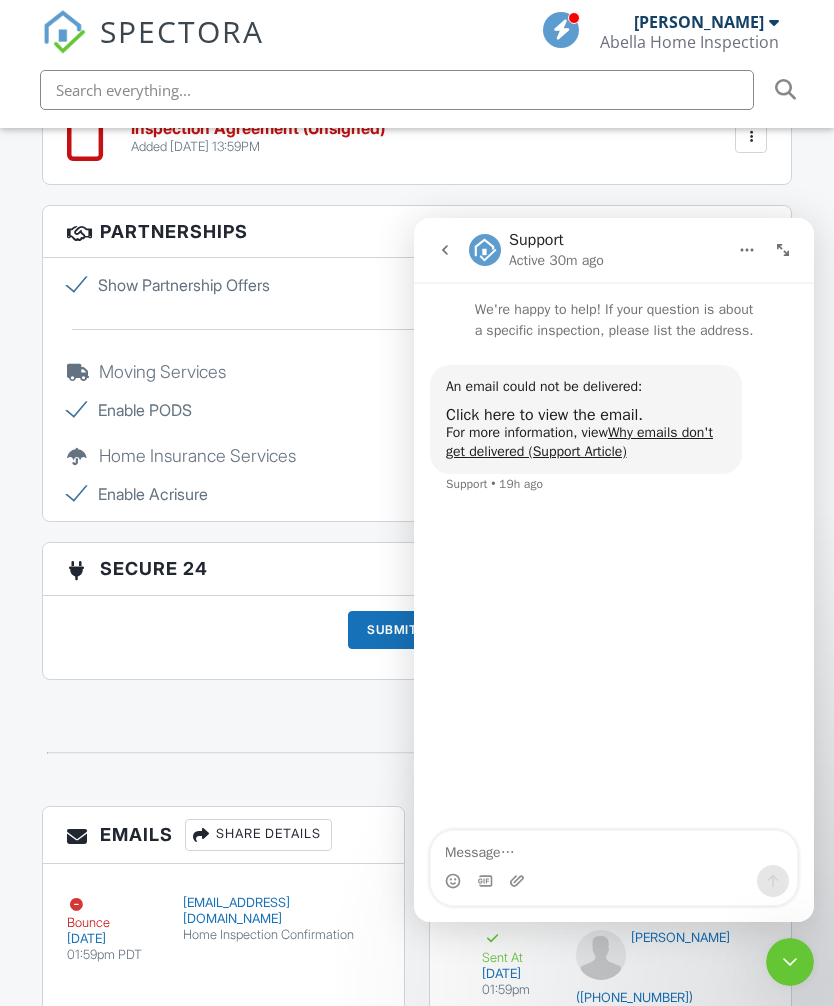 click 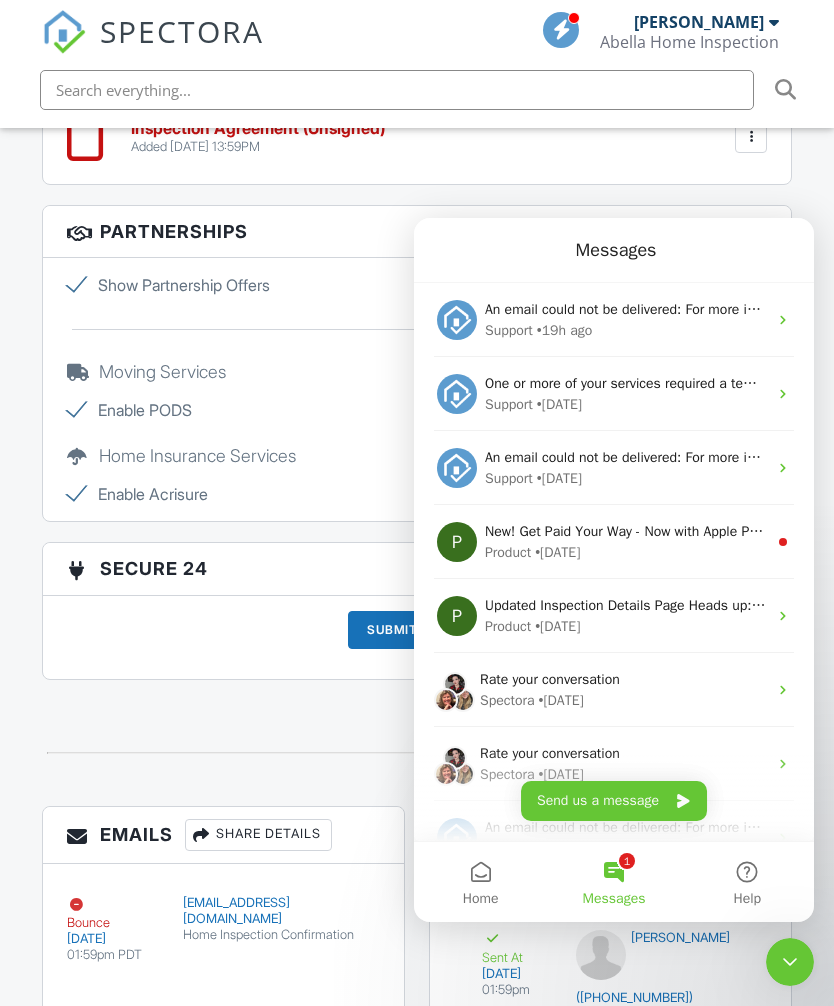 scroll, scrollTop: 0, scrollLeft: 0, axis: both 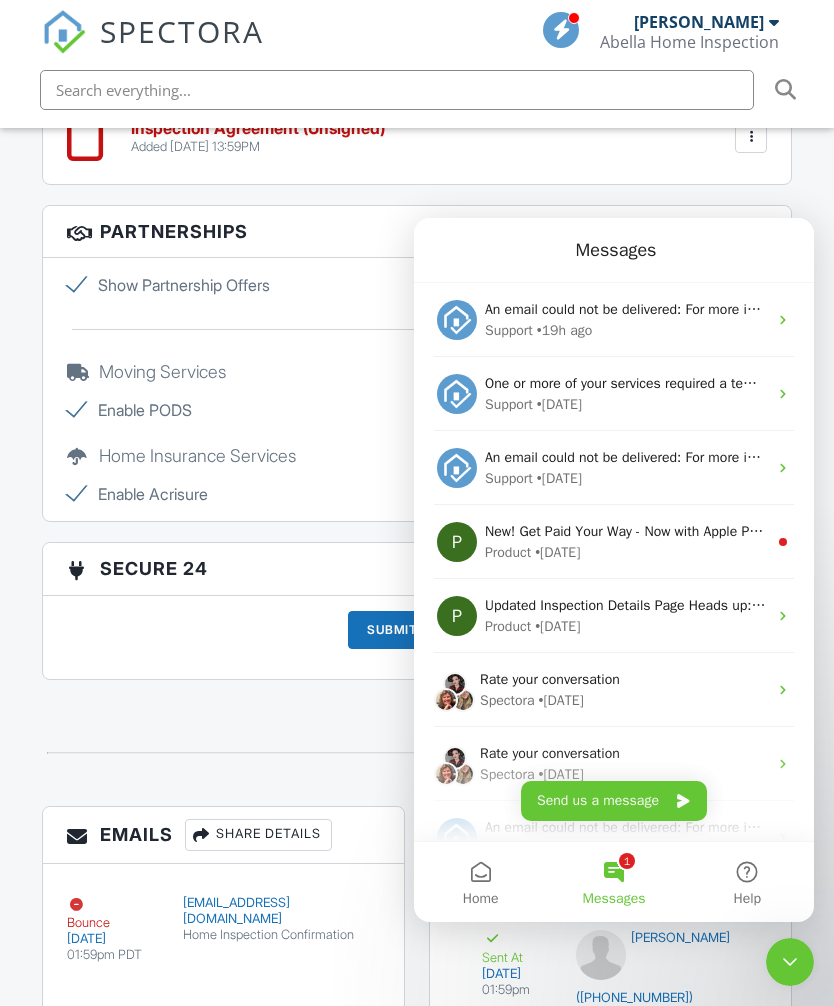 click on "New! Get Paid Your Way - Now with Apple Pay & Flexible Payment Timing We’ve recently made two updates to make payments smoother for you and your clients: 💳 Apple Pay is now available on the Client Portal for faster, easier payments from clients. ⏲️ Control when clients pay: You can now choose to collect payment after the report is published. If enabled, payment will be required before the report can be accessed; no more workarounds, and you can reduce refund fees by having clients pay the final bill. This allows you to get paid when you want to get paid! You’ll see this new company-level setting in your Client Portal Settings. Or update your settings here." at bounding box center (2528, 531) 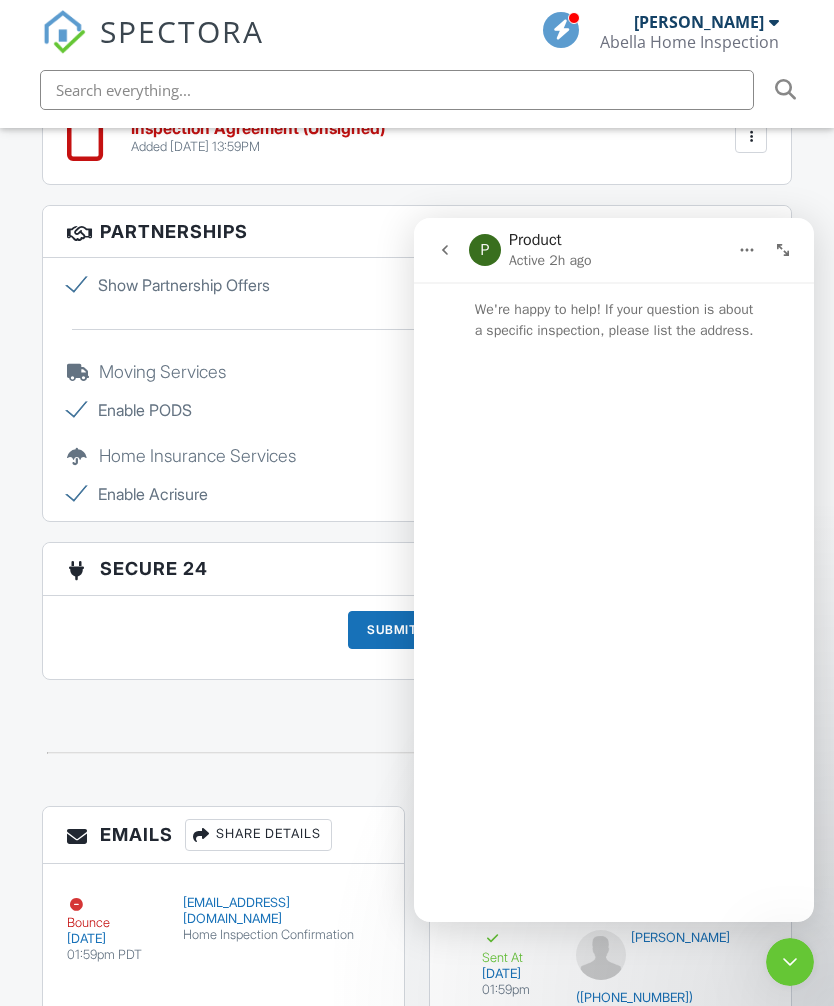 scroll, scrollTop: 3334, scrollLeft: 20, axis: both 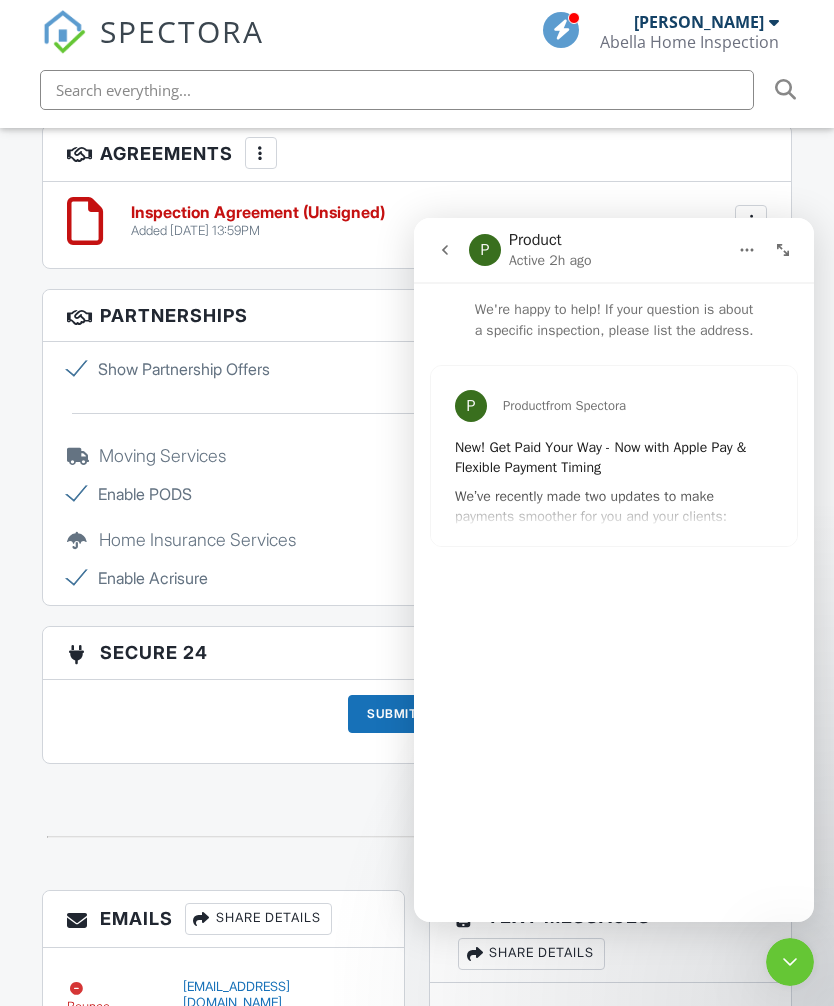 click 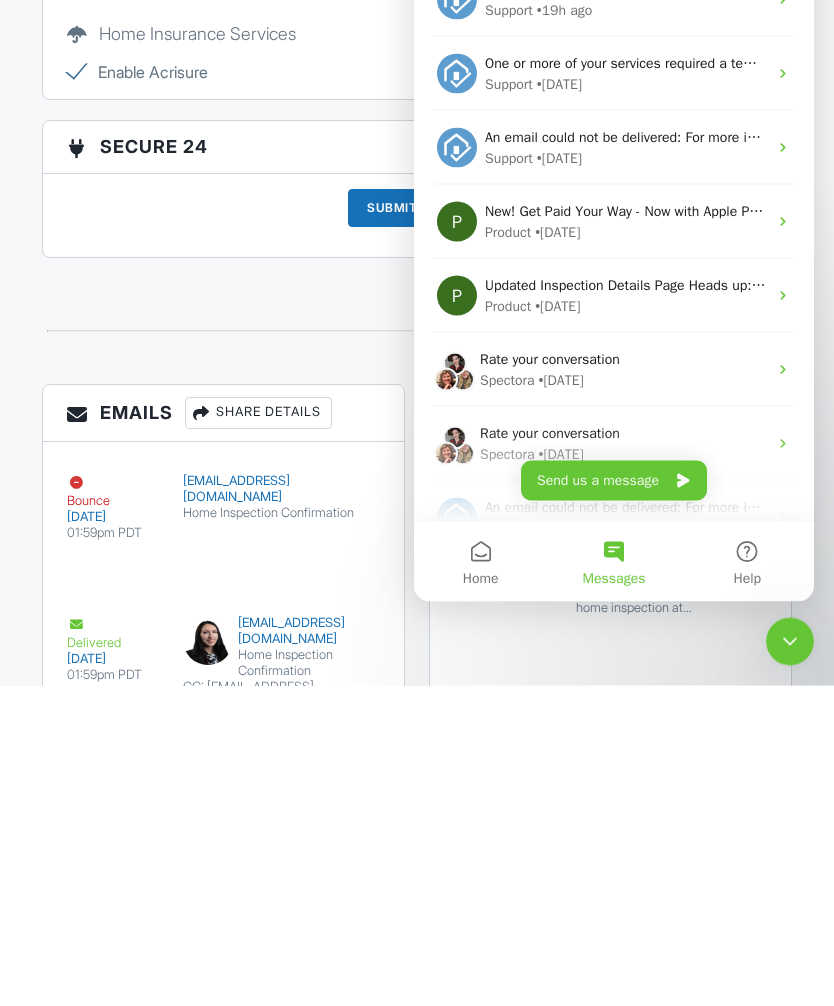 scroll, scrollTop: 3840, scrollLeft: 20, axis: both 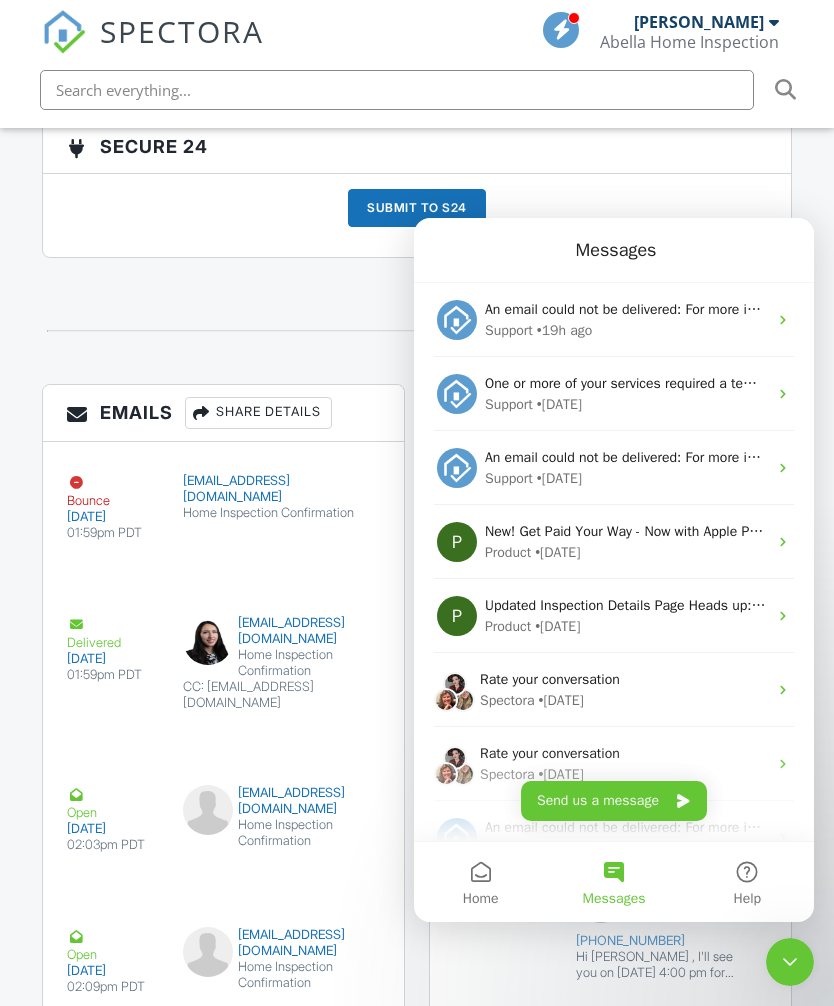 click on "Dashboard
Templates
Contacts
Metrics
Automations
Advanced
Settings
Support Center
Inspection Details
Client View
More
Property Details
Reschedule
Reorder / Copy
Share
Cancel
Delete
Print Order
Convert to V9
View Change Log
07/11/2025  4:00 pm
- 6:30 pm
48 colonial park dr
Santa Rosa , CA 95403
Built
1989
700
sq. ft.
crawlspace
1
bedrooms
1.0
bathrooms
+ − Leaflet  |  © MapTiler   © OpenStreetMap contributors
All emails and texts are disabled for this inspection!
Turn on emails and texts
Turn on and Requeue Notifications
Reports
Locked
Attach
New
Home inspection
Abella Home Inspection
Edit
View" at bounding box center [417, -1063] 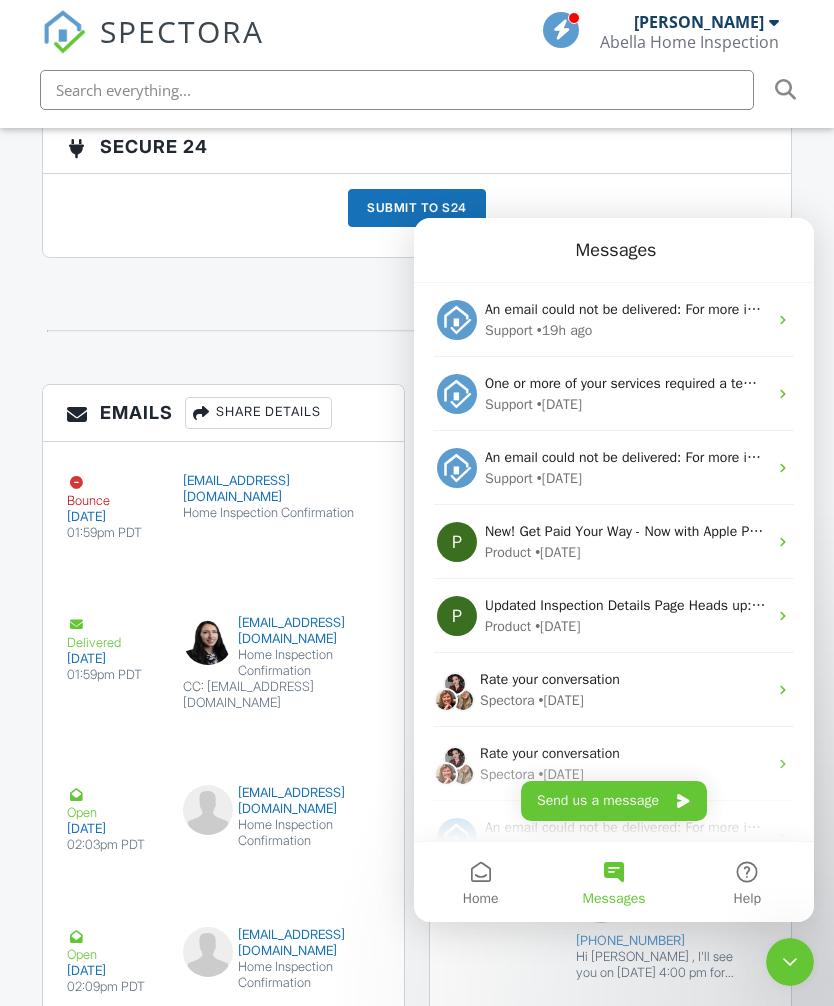 click on "Home" at bounding box center [480, 882] 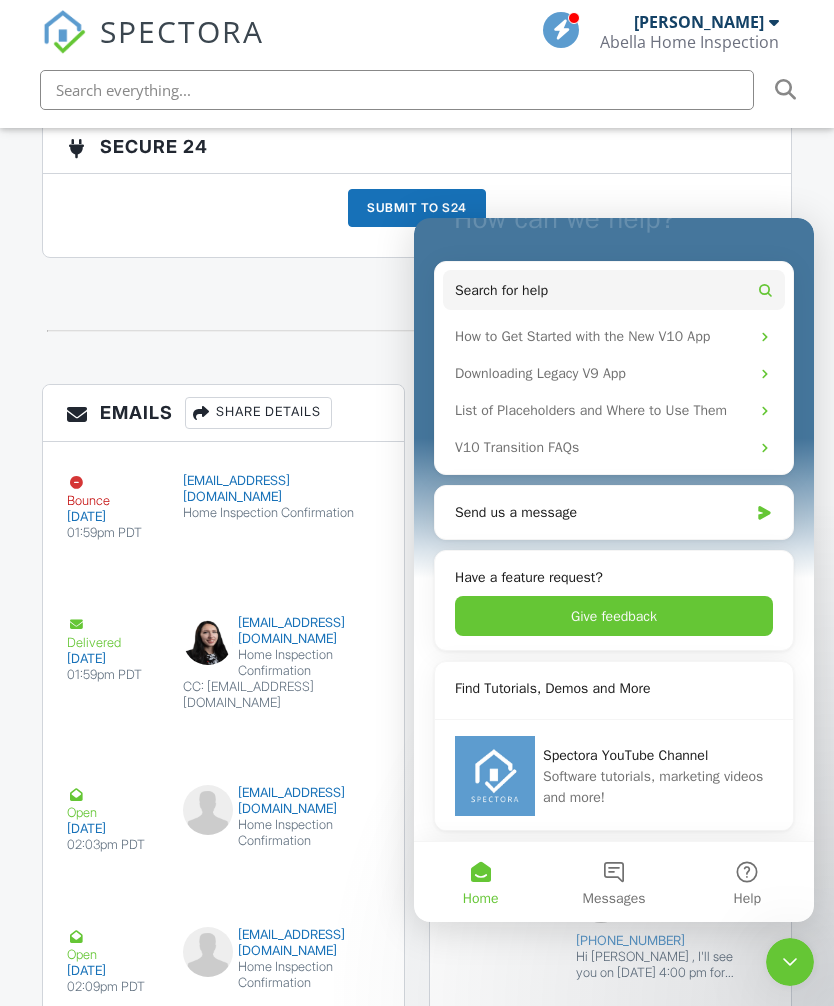 scroll, scrollTop: 213, scrollLeft: 0, axis: vertical 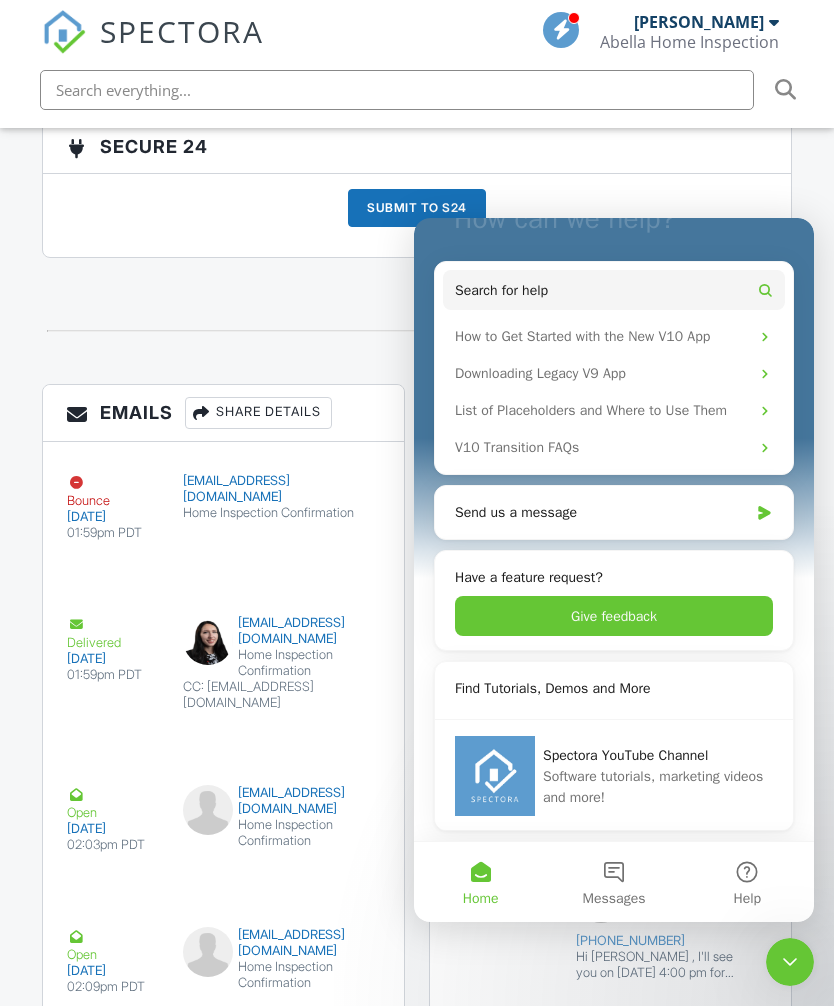 click 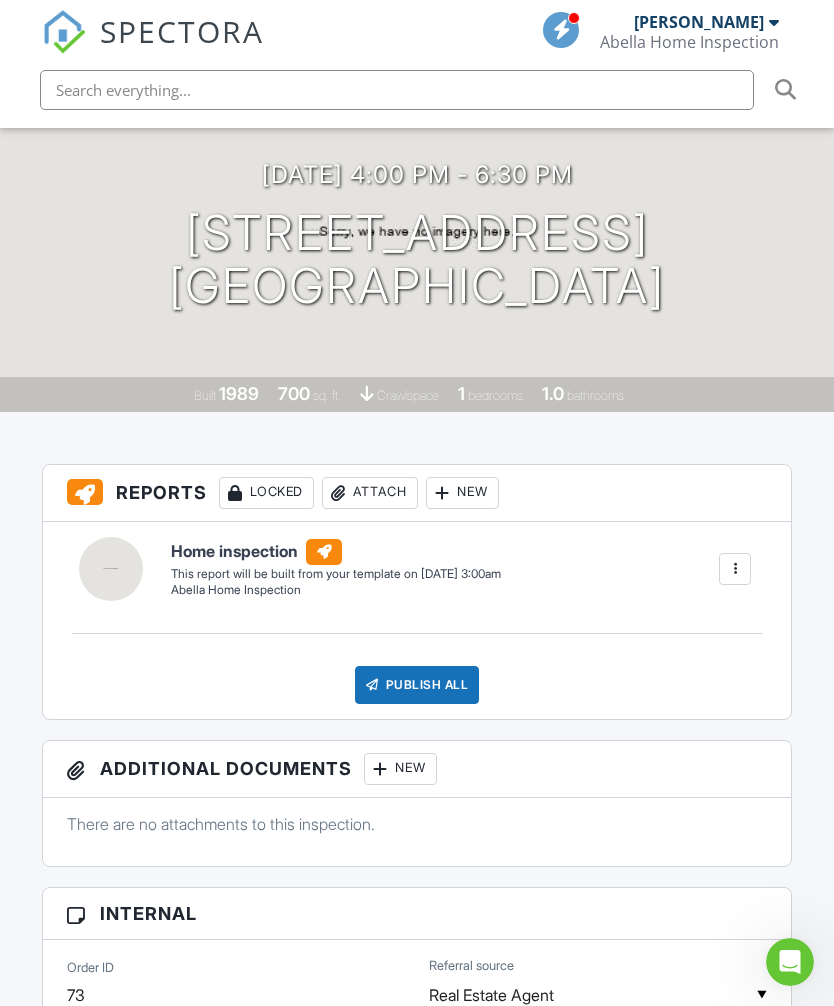 scroll, scrollTop: 260, scrollLeft: 20, axis: both 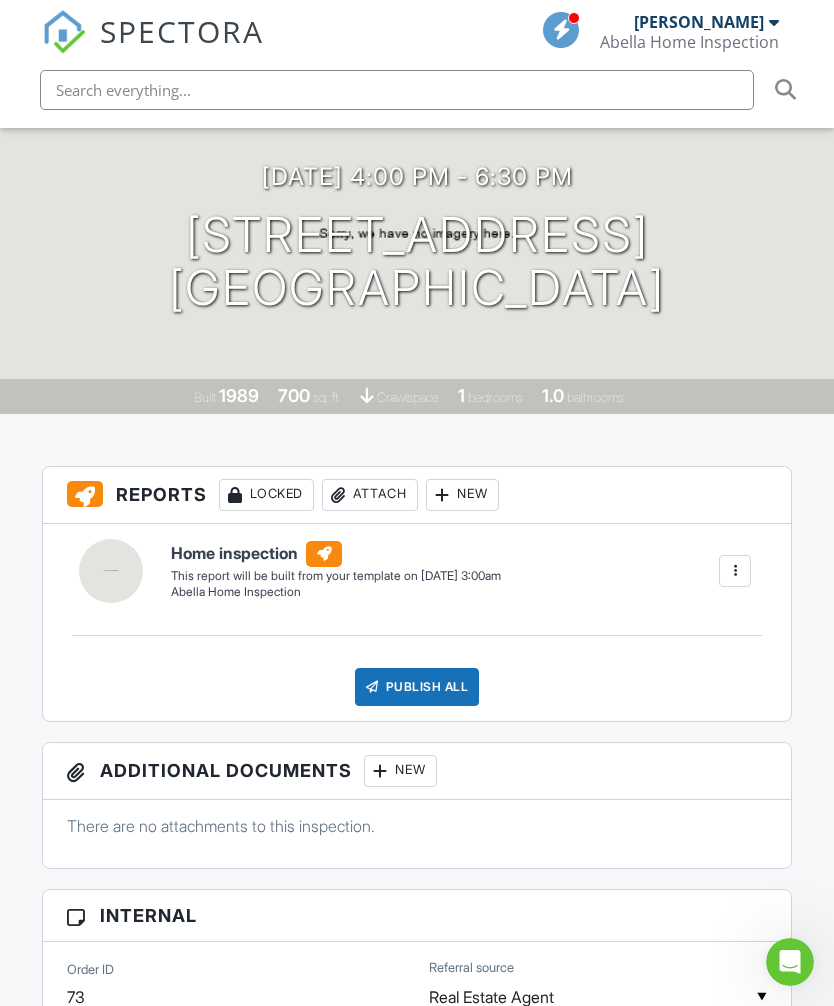 click 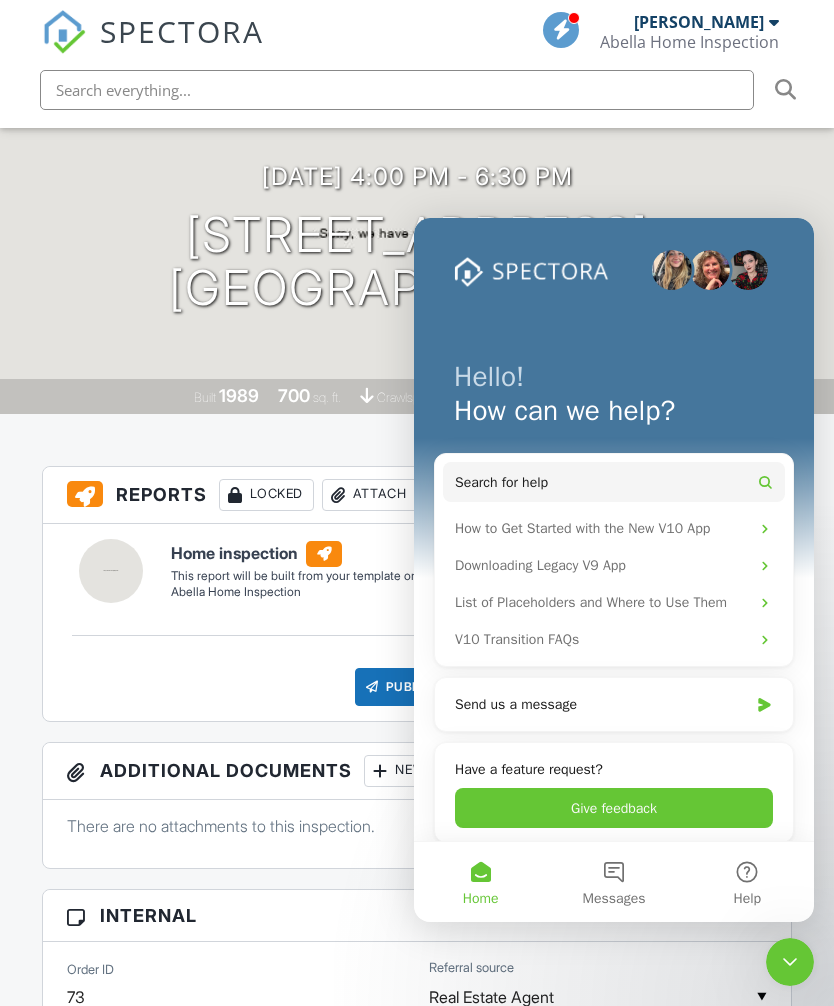 click on "Send us a message" at bounding box center [601, 704] 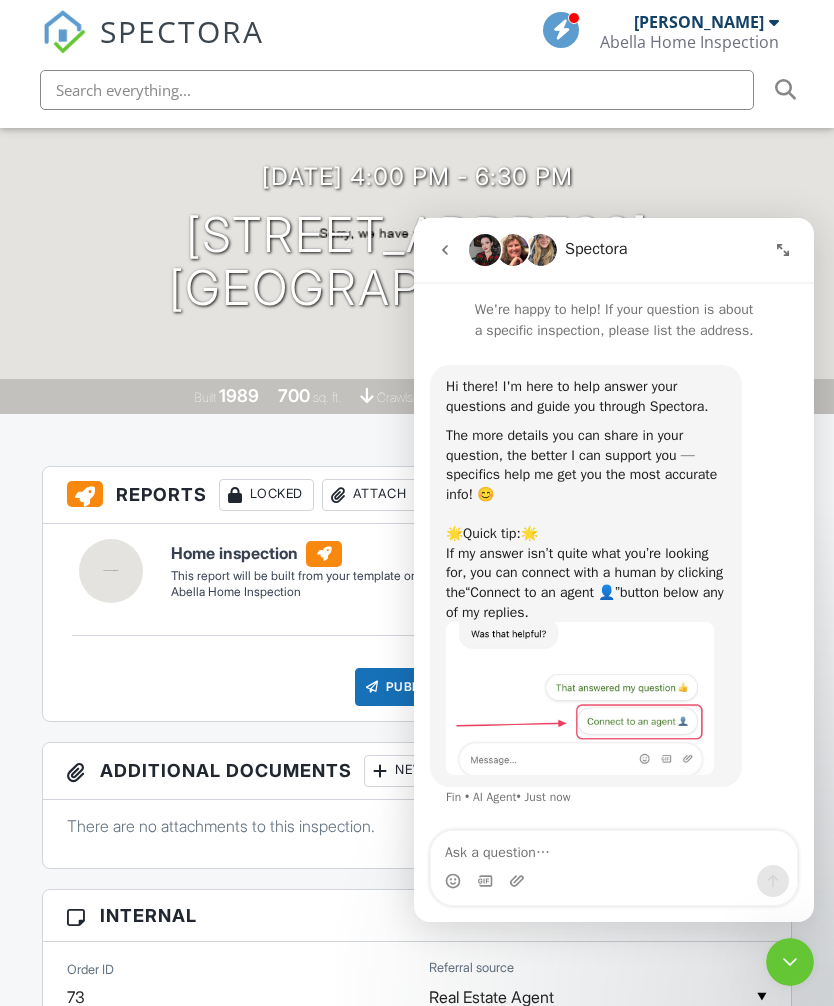 click at bounding box center (614, 881) 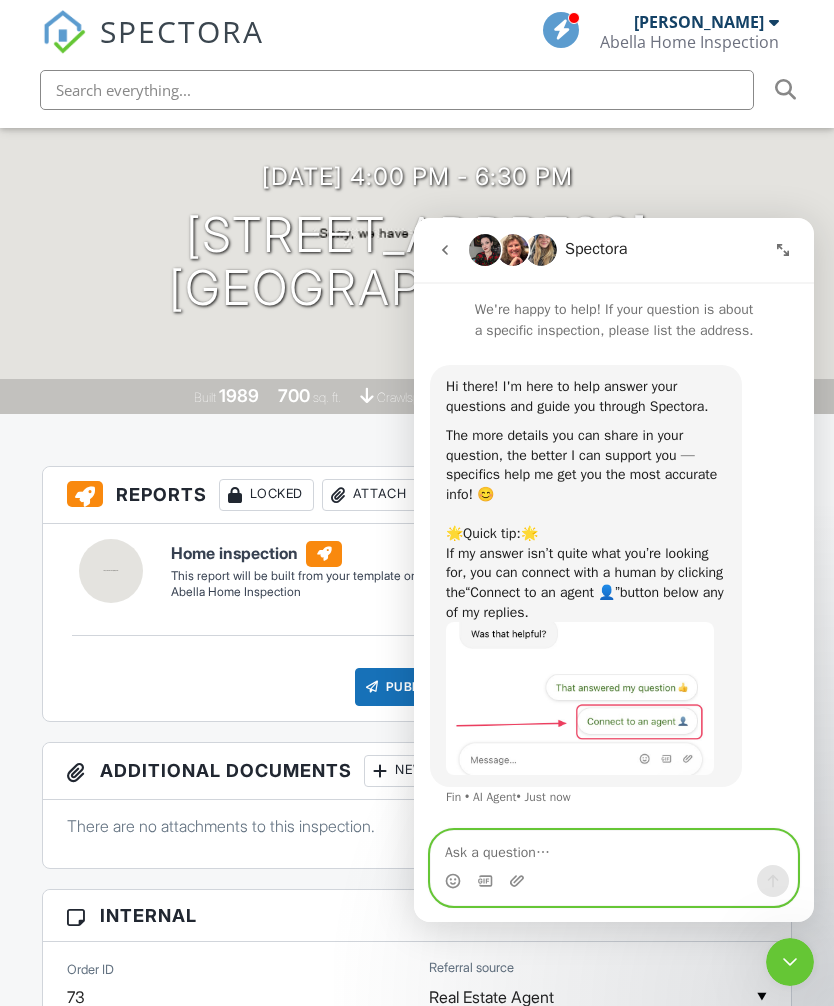 click at bounding box center [614, 848] 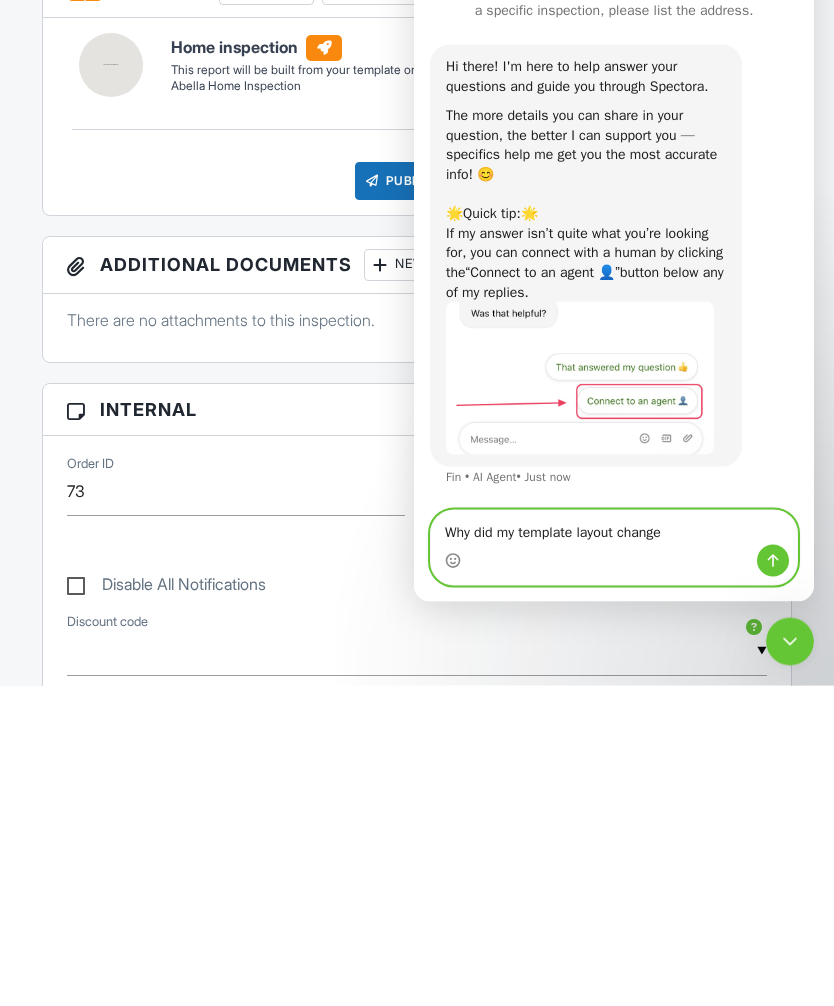 click on "Why did my template layout change" at bounding box center (614, 528) 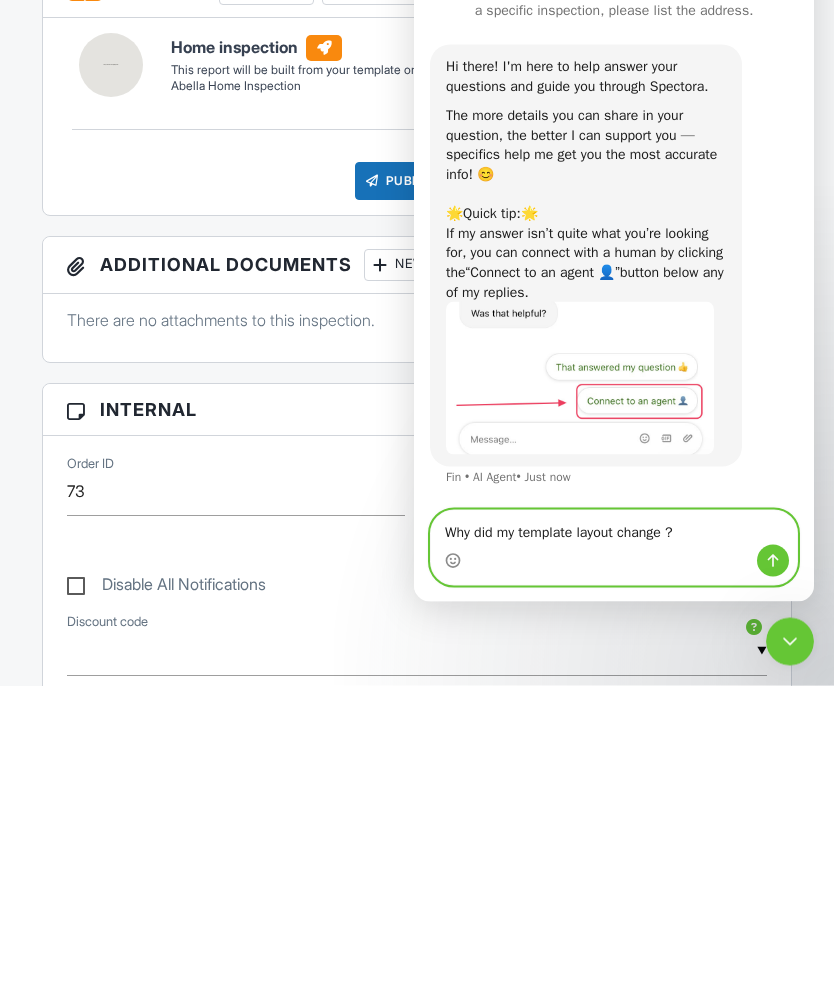 type on "Why did my template layout change ?" 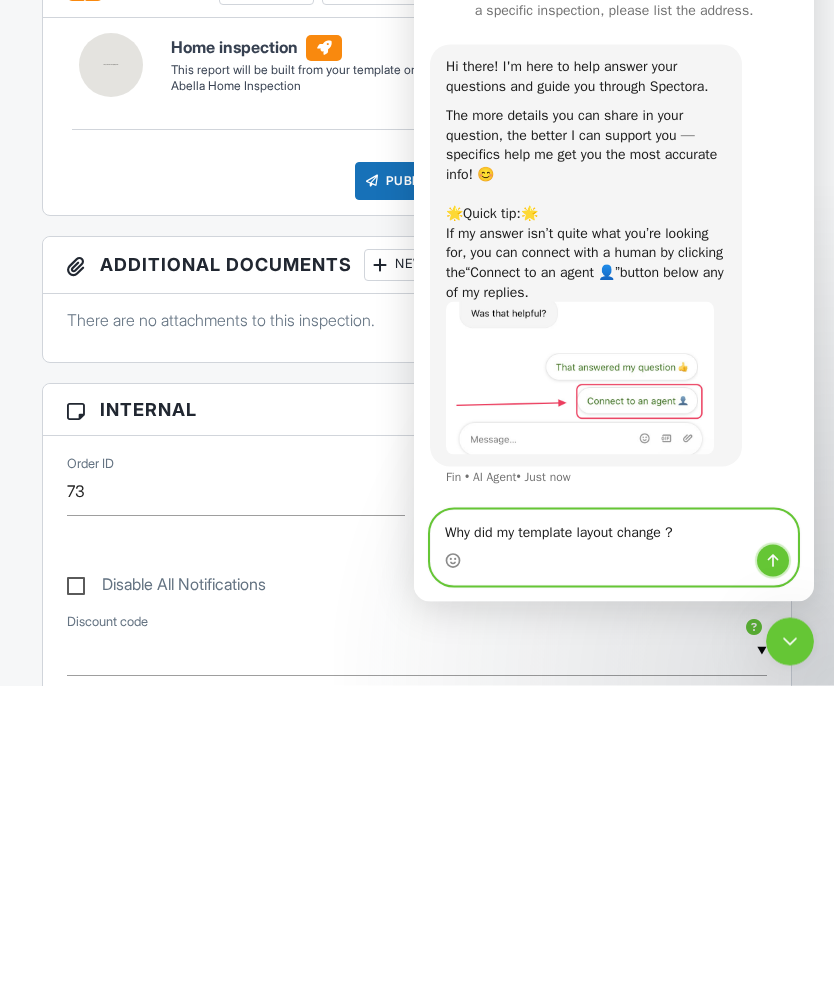 click 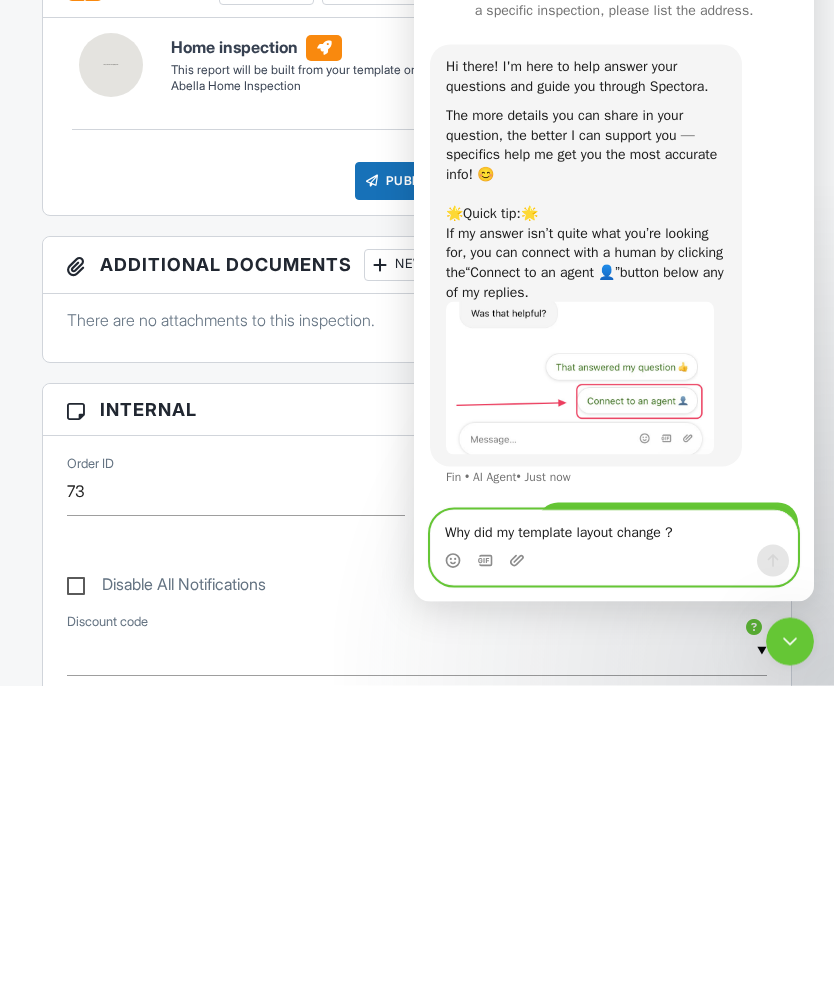 type 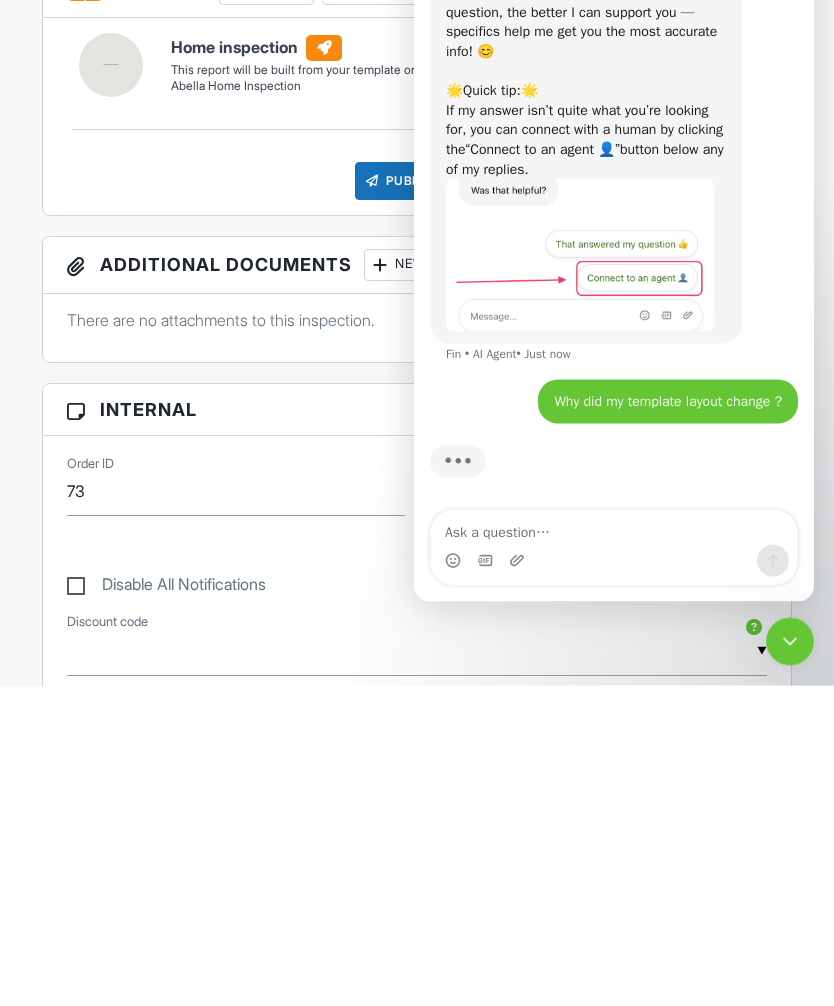 scroll, scrollTop: 85, scrollLeft: 0, axis: vertical 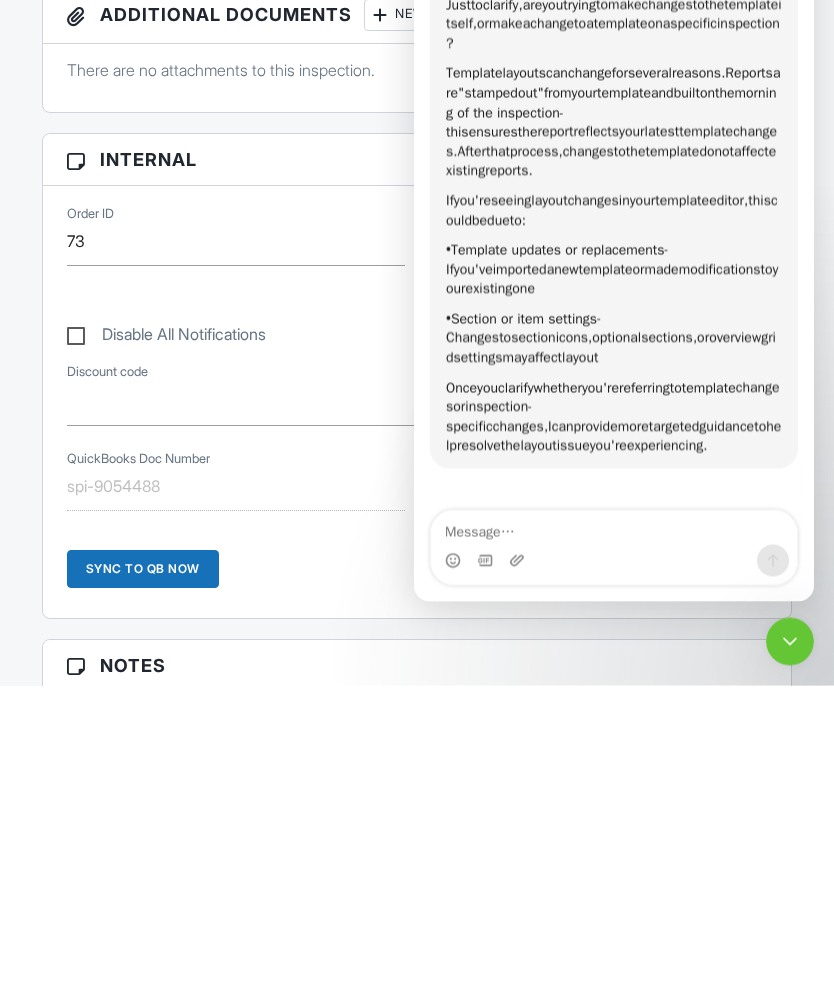 click at bounding box center (614, 528) 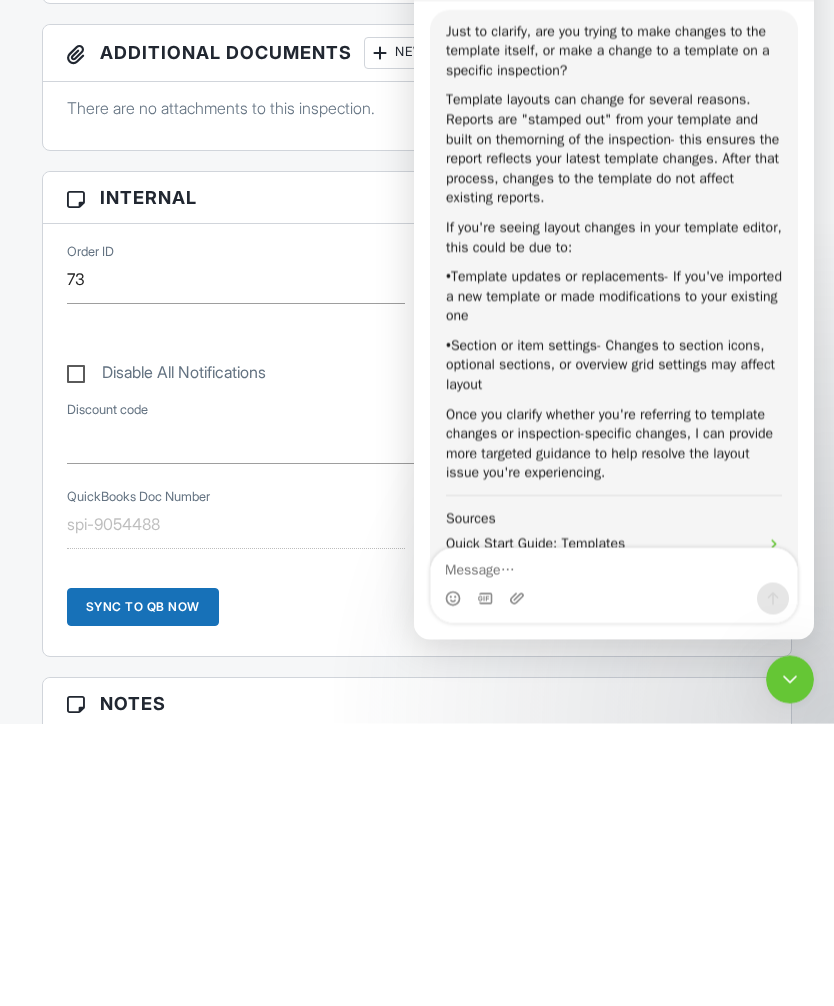 scroll, scrollTop: 597, scrollLeft: 0, axis: vertical 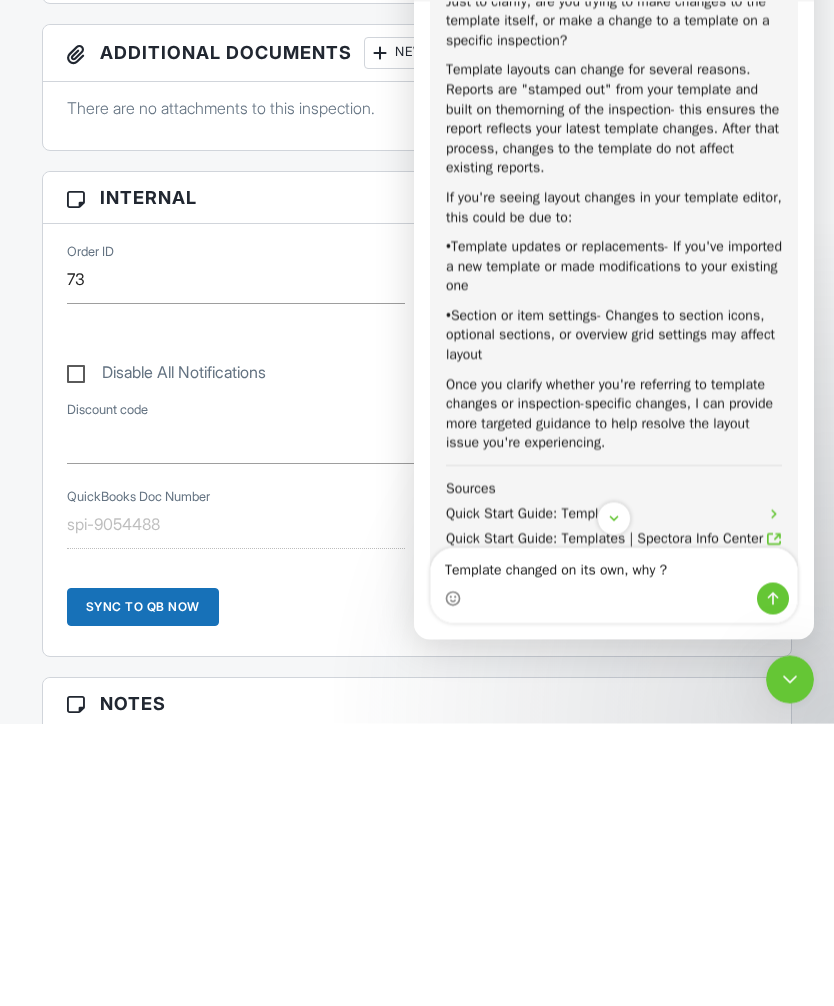 type on "Template changed on its own, why ?" 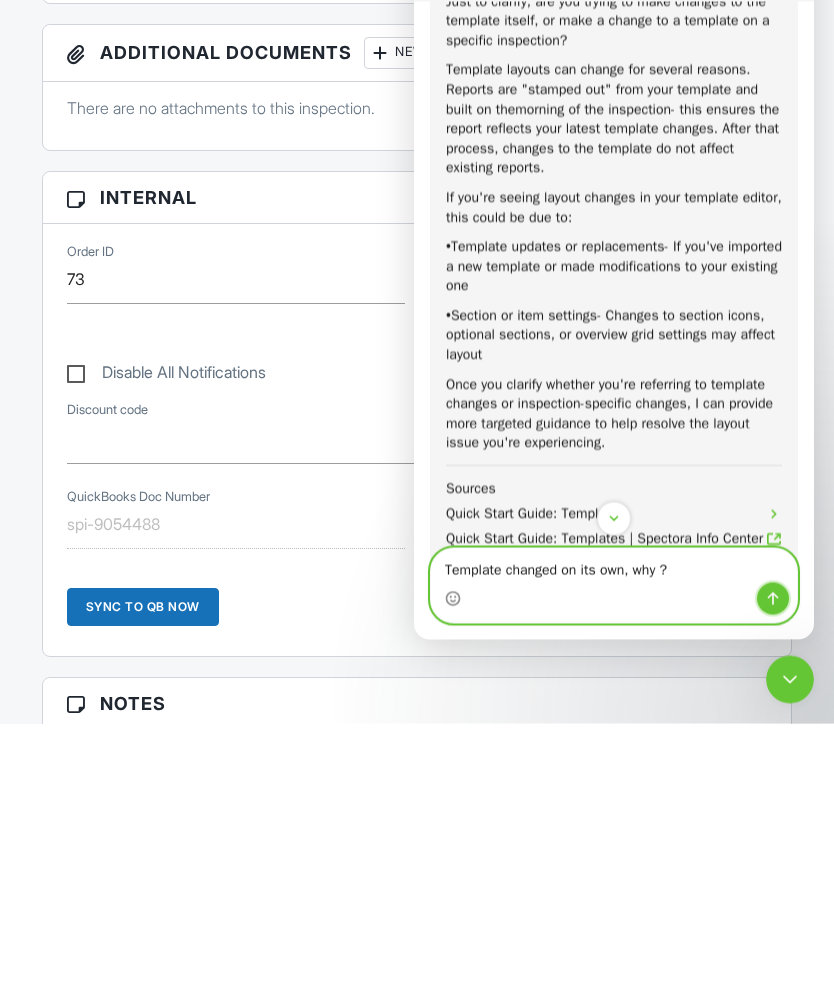 click 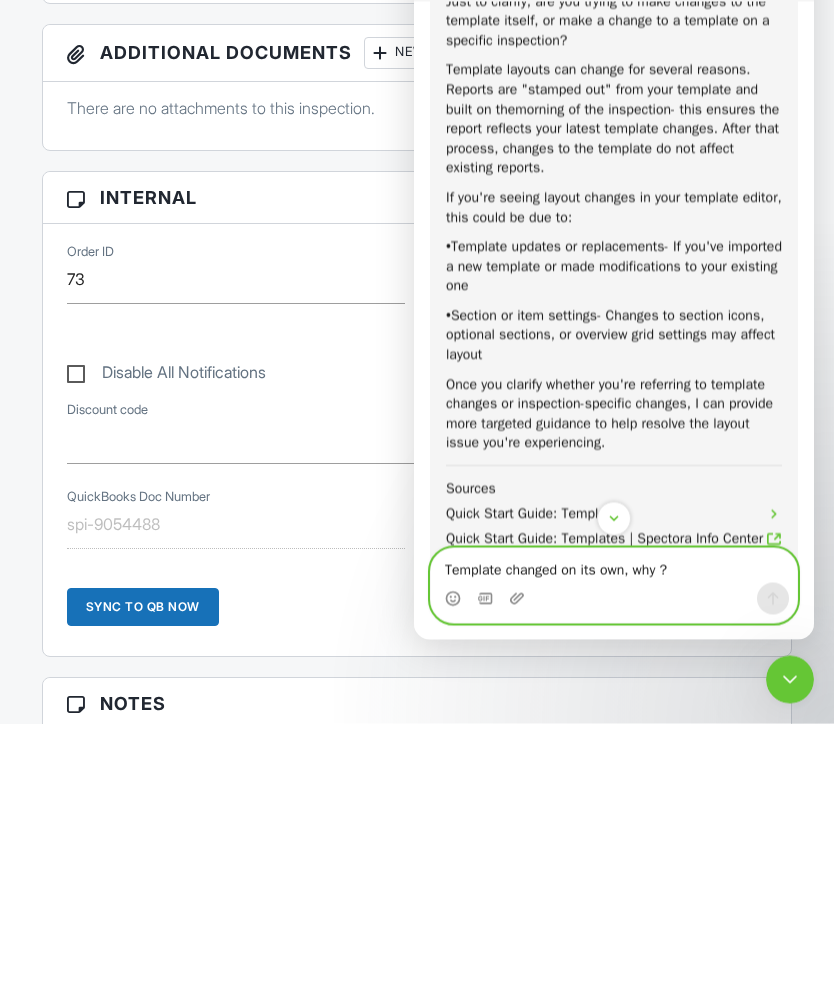 type 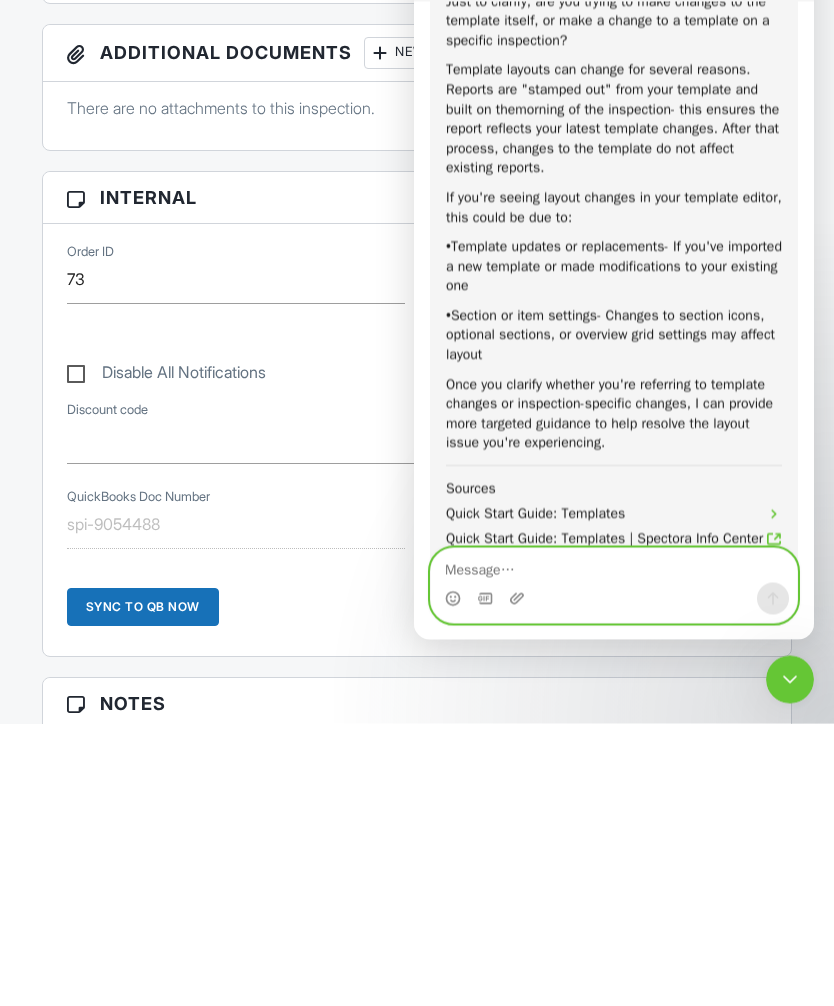 scroll, scrollTop: 785, scrollLeft: 0, axis: vertical 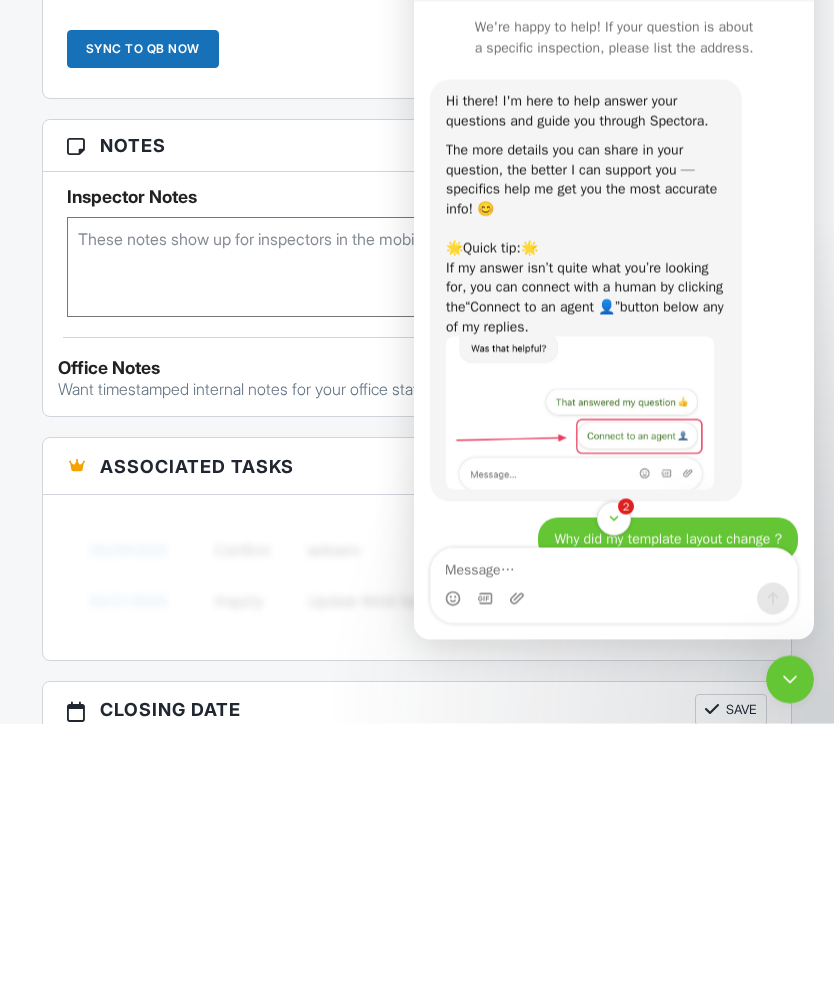 click at bounding box center (580, 413) 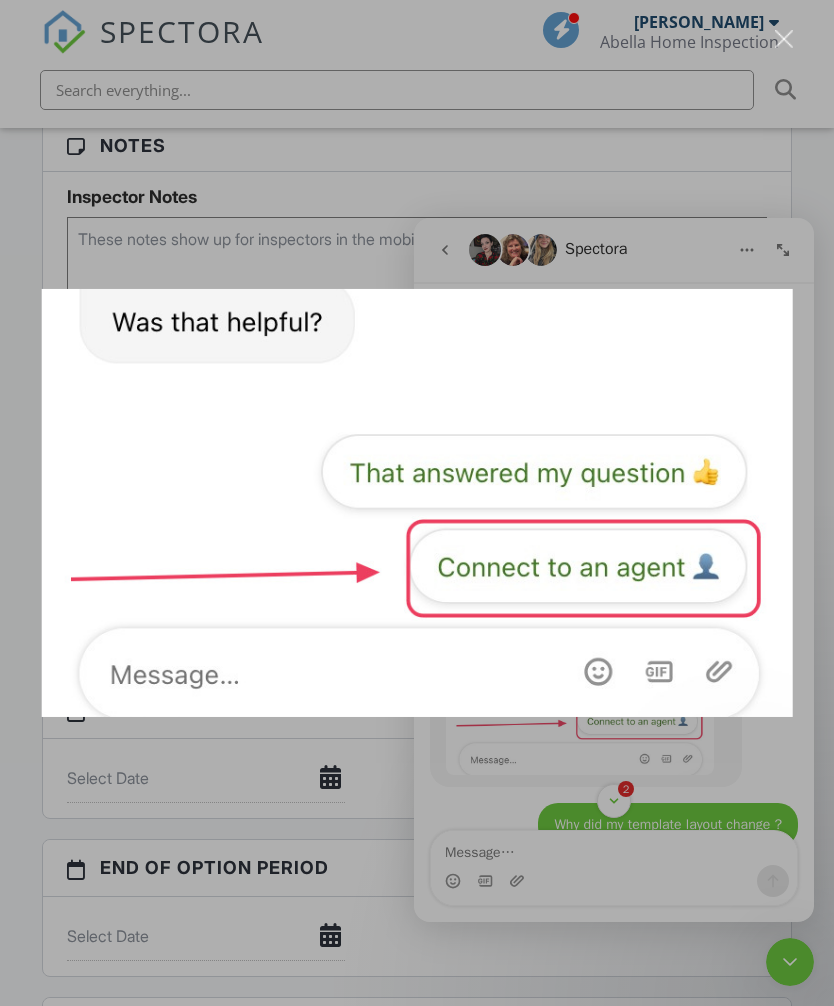 click at bounding box center (417, 503) 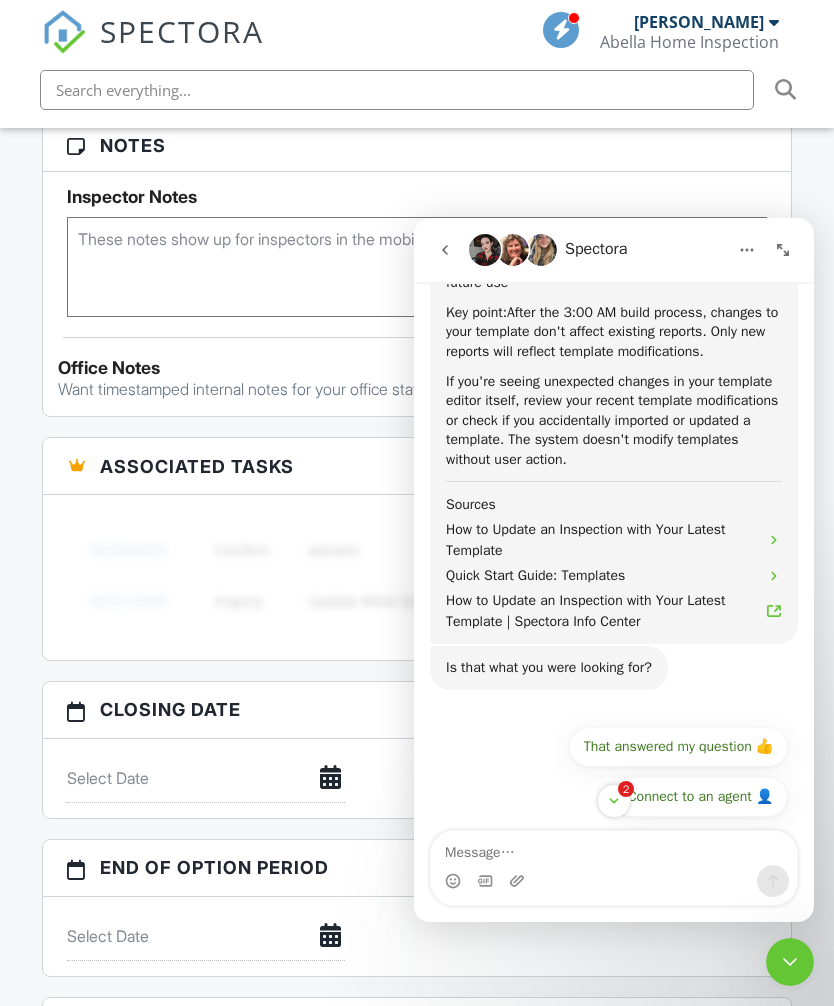 click on "2" at bounding box center [614, 801] 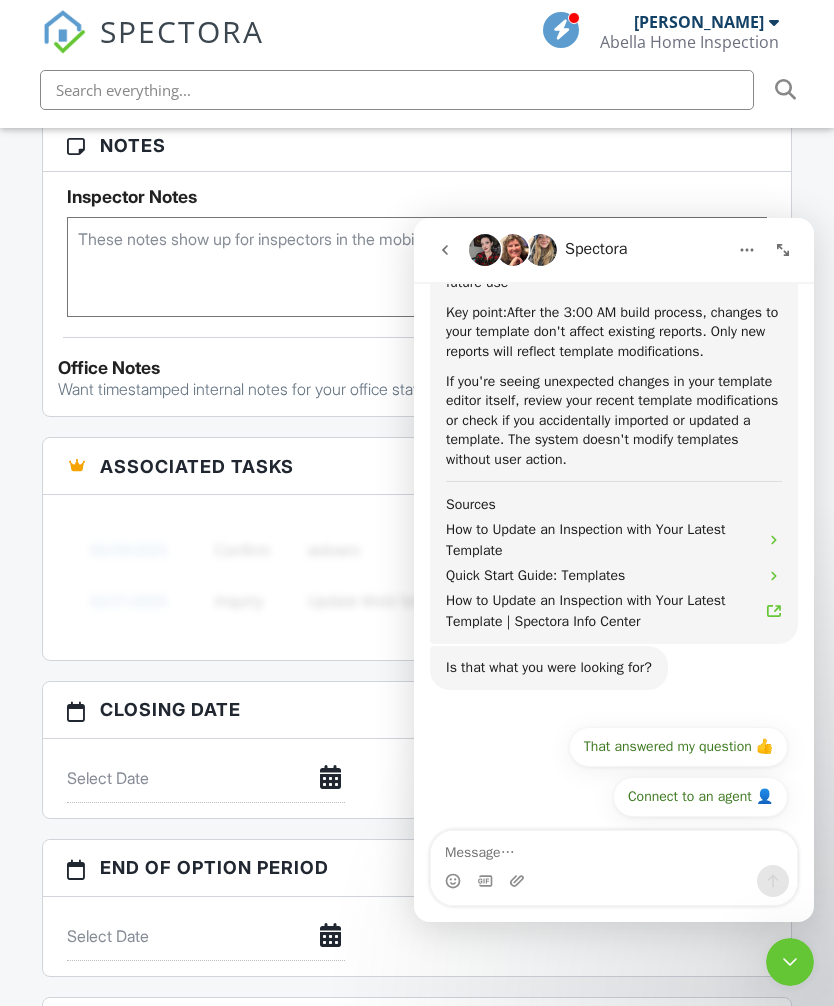 click on "Connect to an agent 👤" at bounding box center (700, 797) 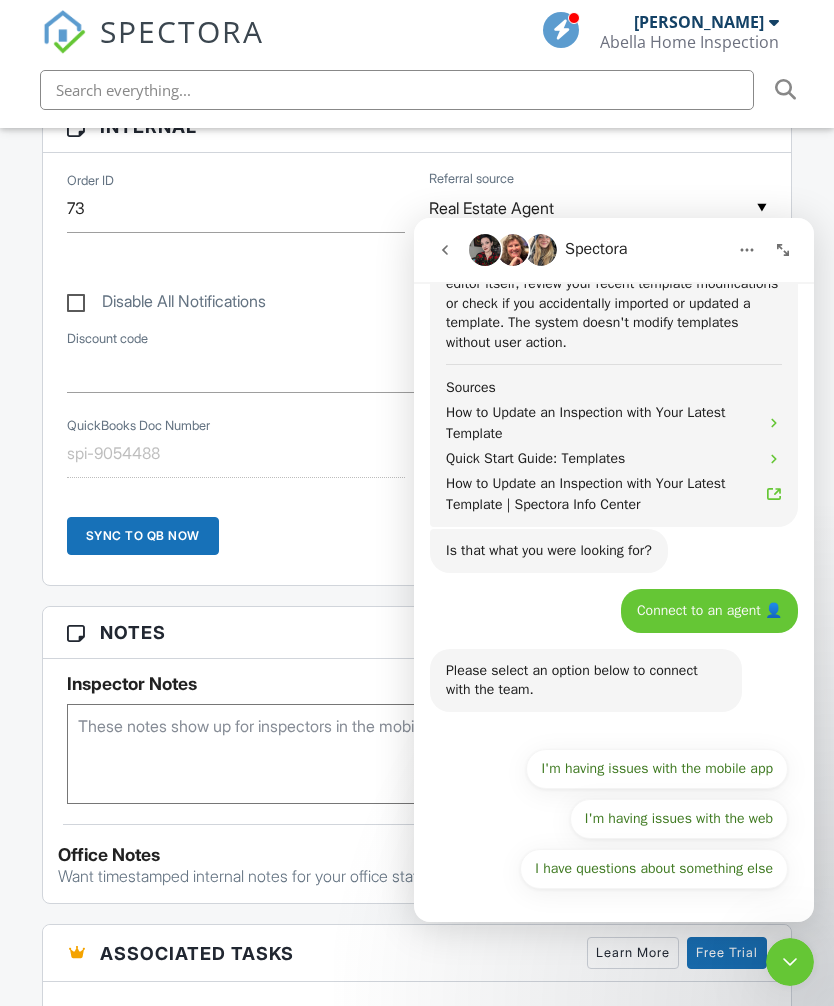 click on "I have questions about something else" at bounding box center [654, 869] 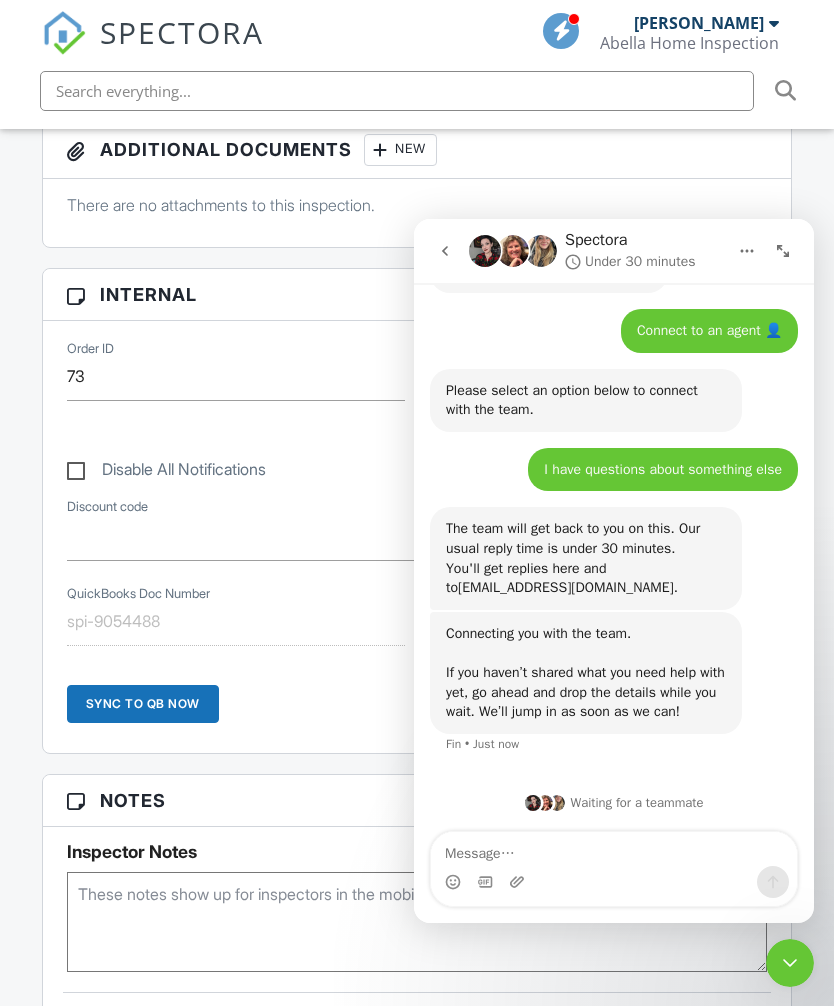 click at bounding box center [614, 849] 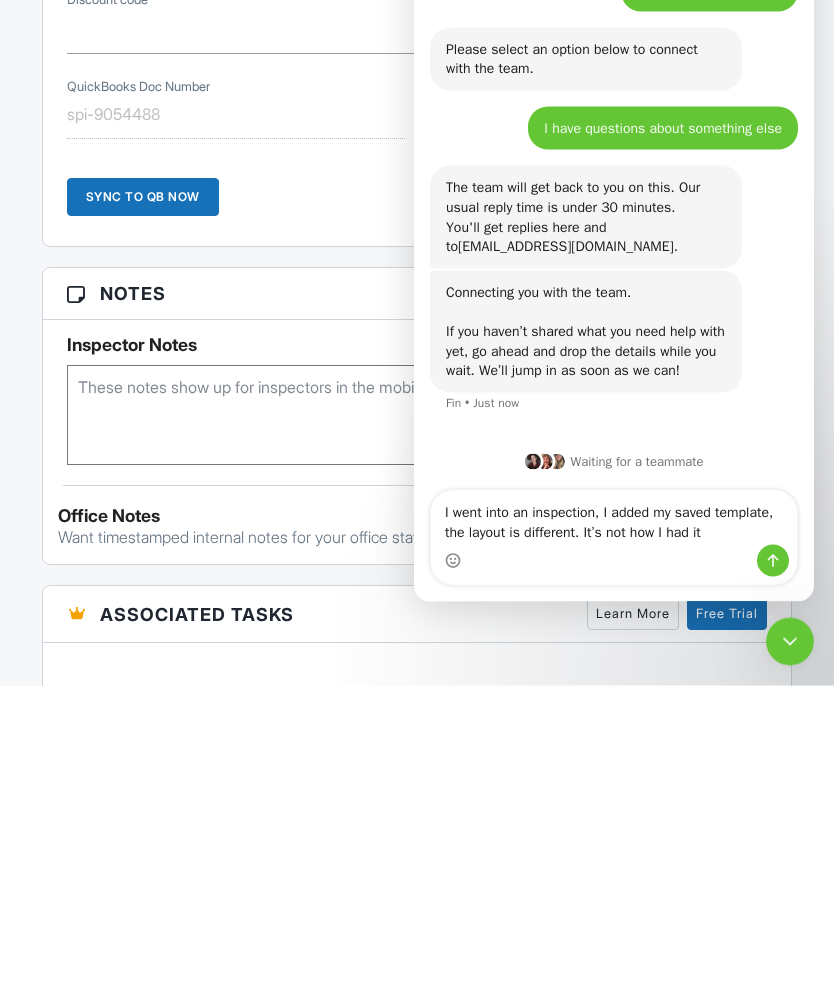 scroll, scrollTop: 2178, scrollLeft: 0, axis: vertical 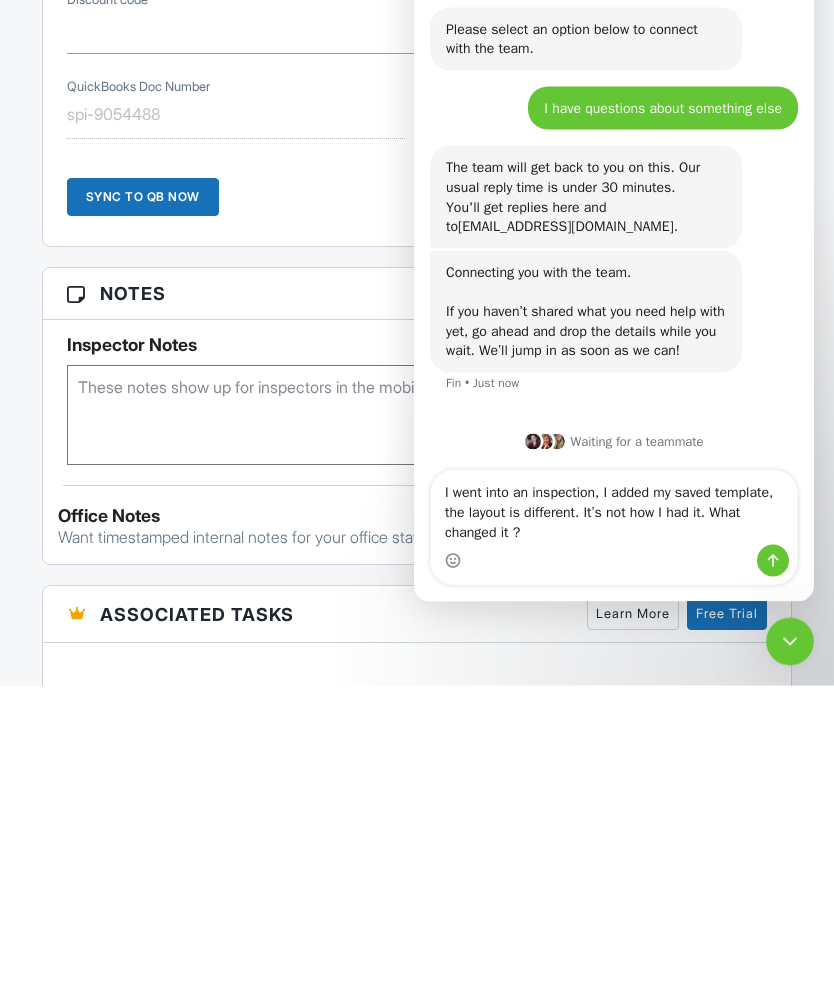 type on "I went into an inspection, I added my saved template, the layout is different. It’s not how I had it. What changed it ?" 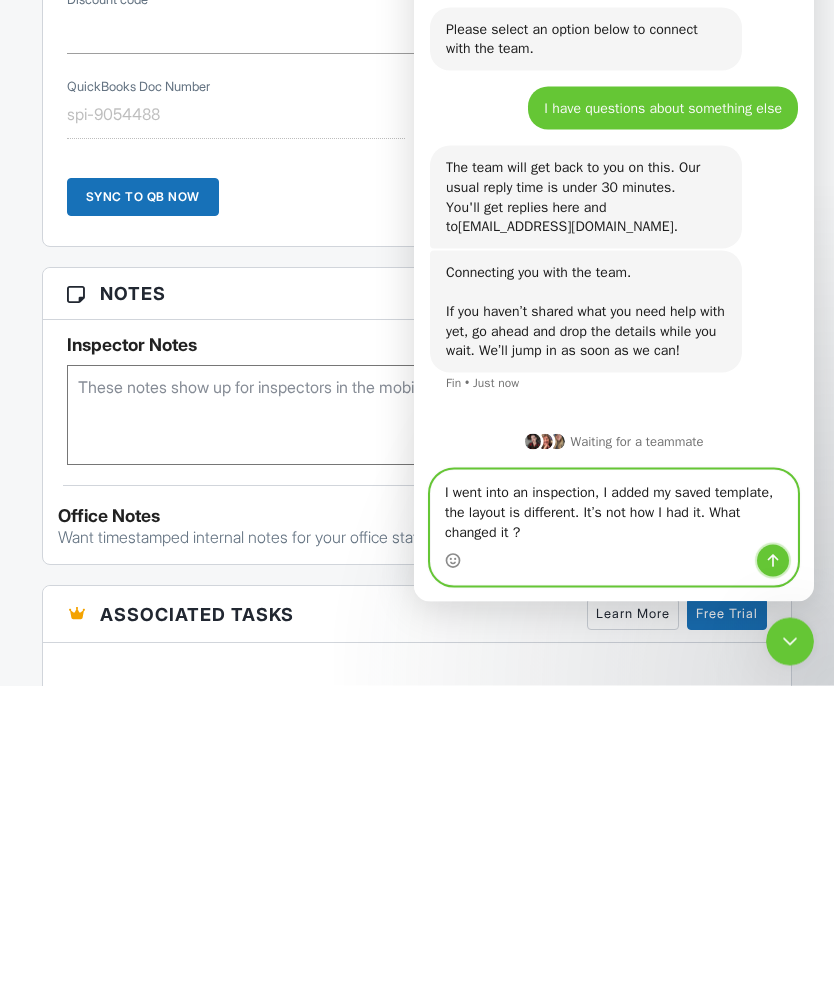 click at bounding box center (773, 561) 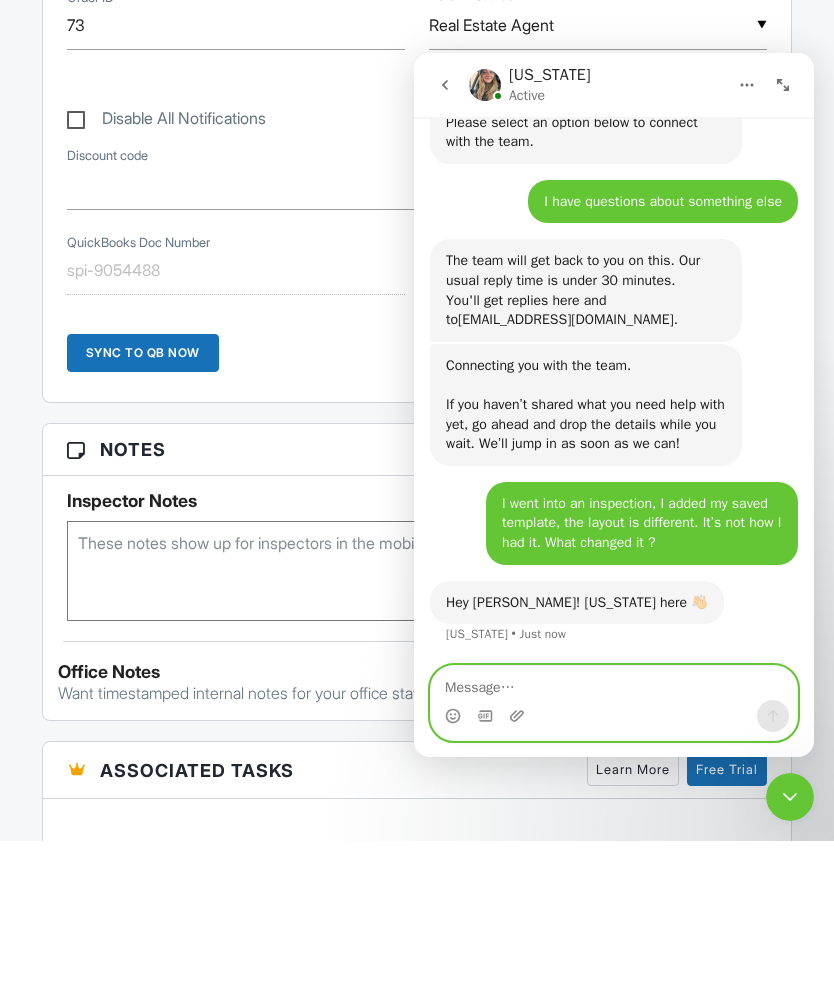 scroll, scrollTop: 2238, scrollLeft: 0, axis: vertical 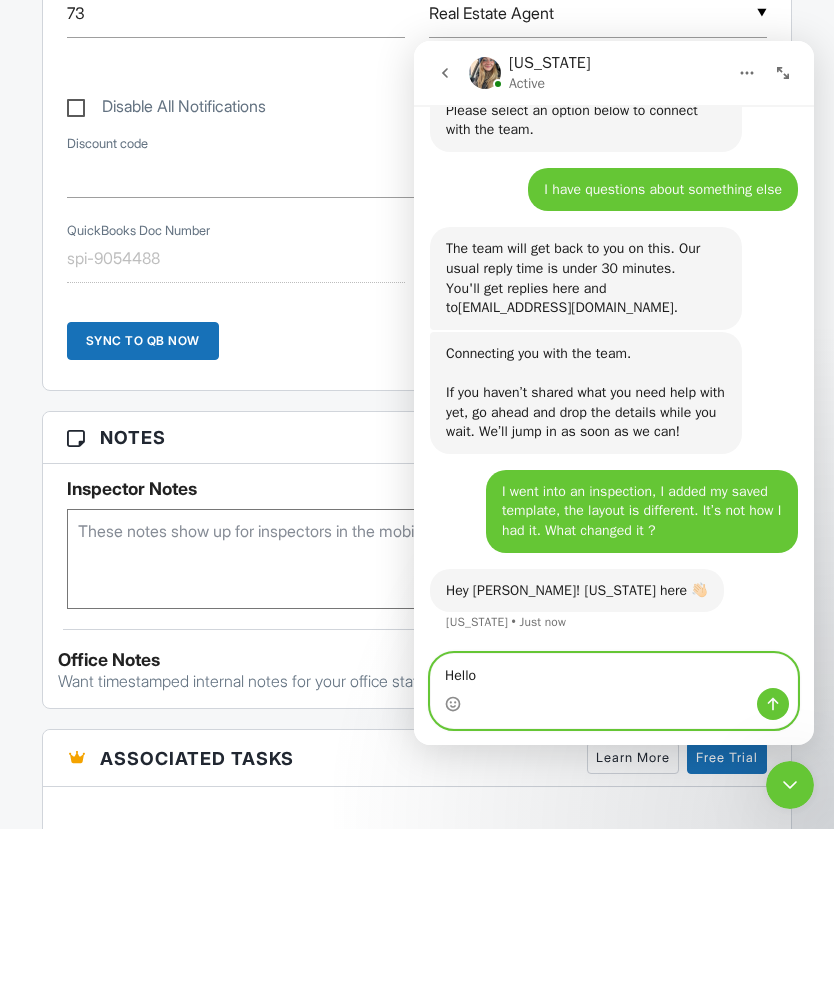 type on "Hello" 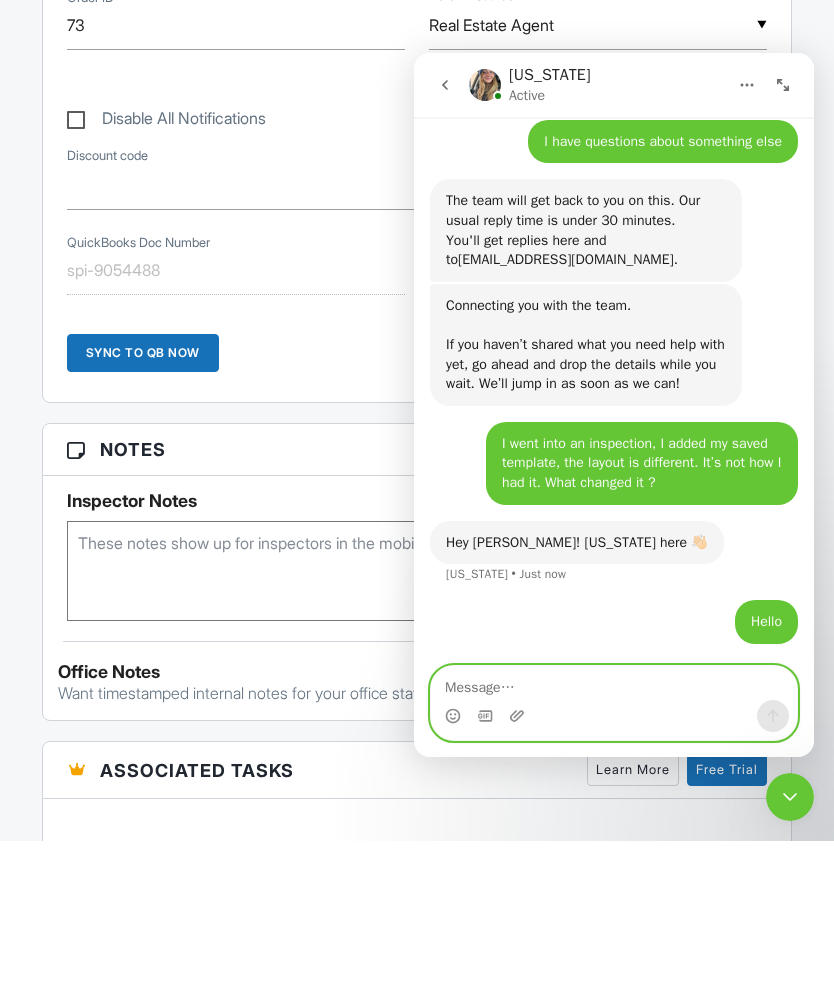 scroll, scrollTop: 2297, scrollLeft: 0, axis: vertical 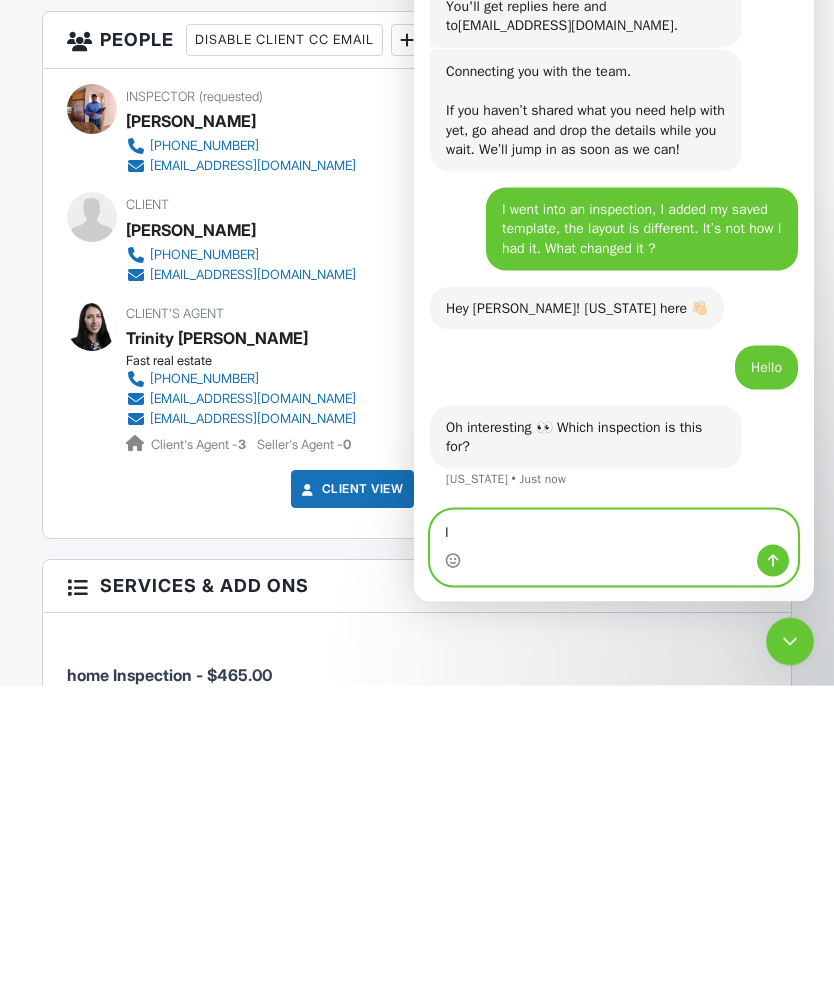 type on "I" 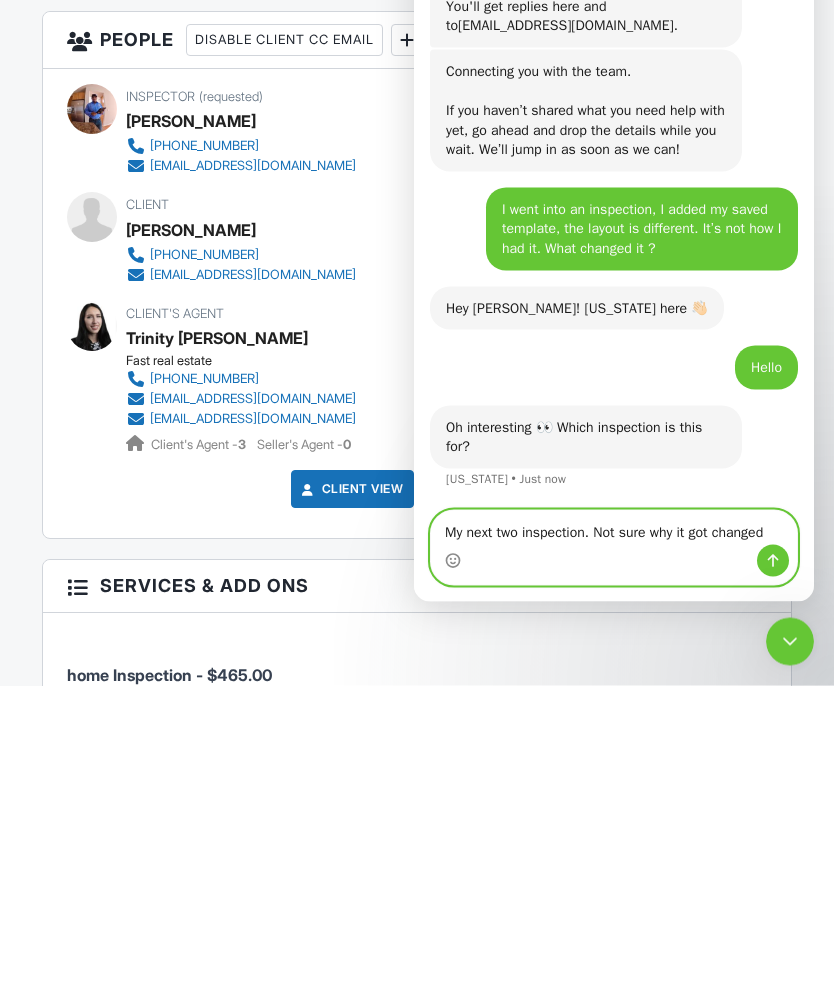 scroll, scrollTop: 2395, scrollLeft: 0, axis: vertical 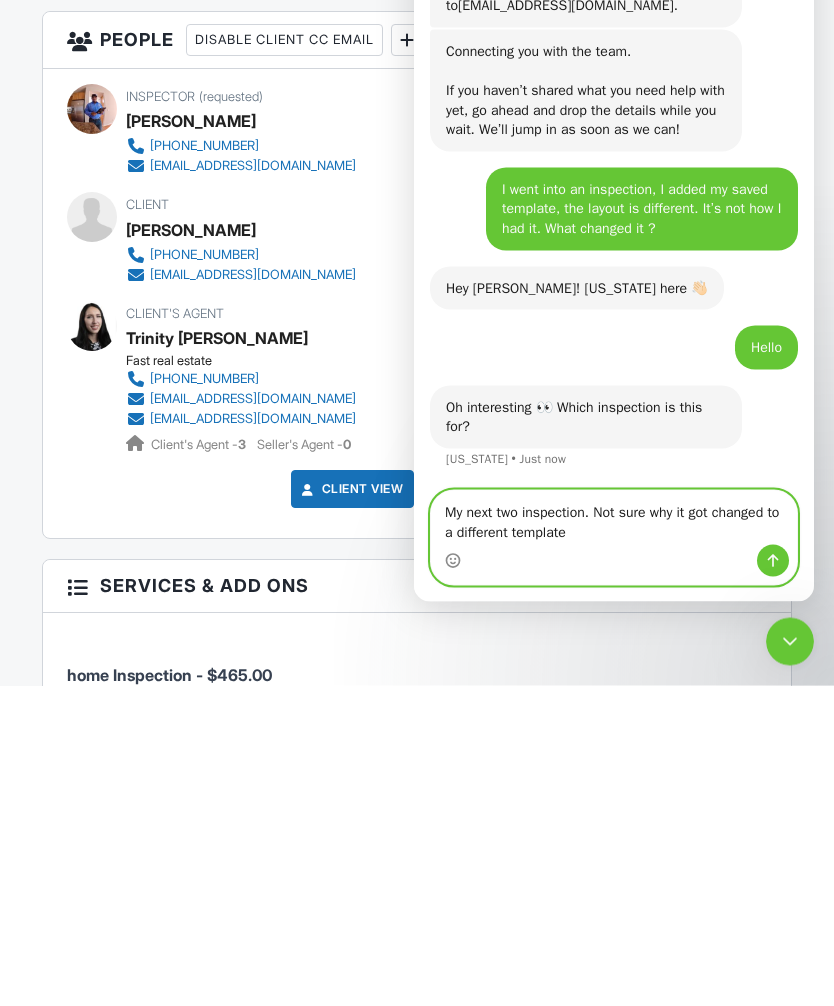 type on "My next two inspection. Not sure why it got changed to a different template" 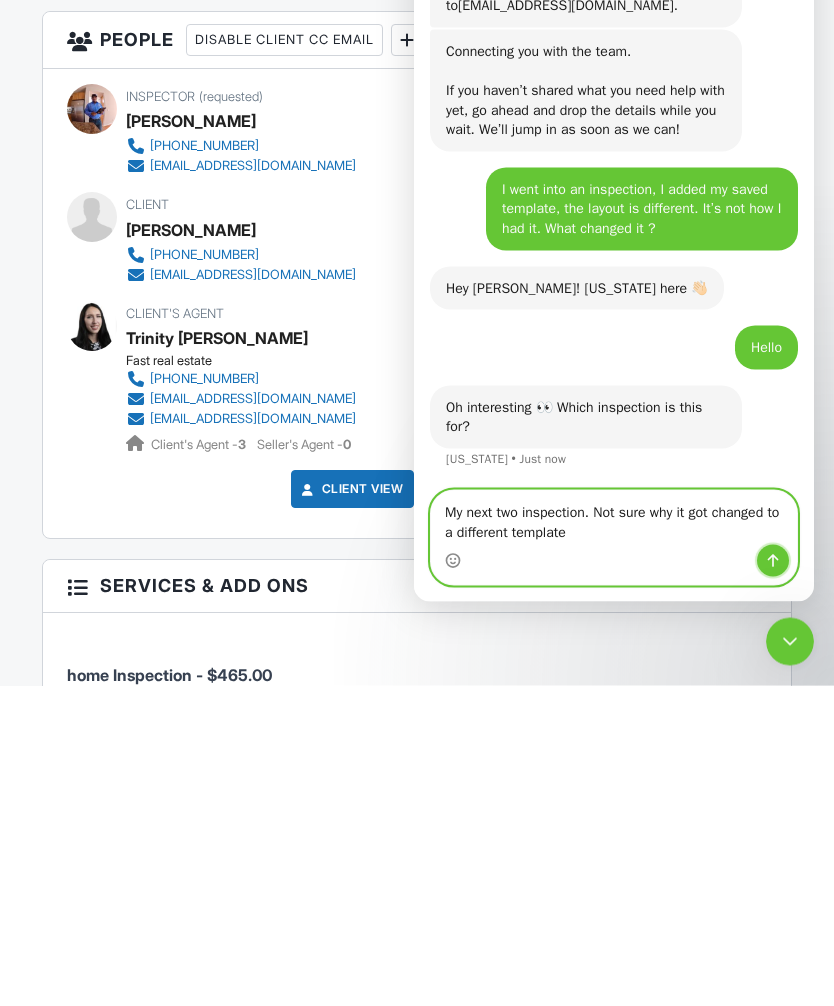 click 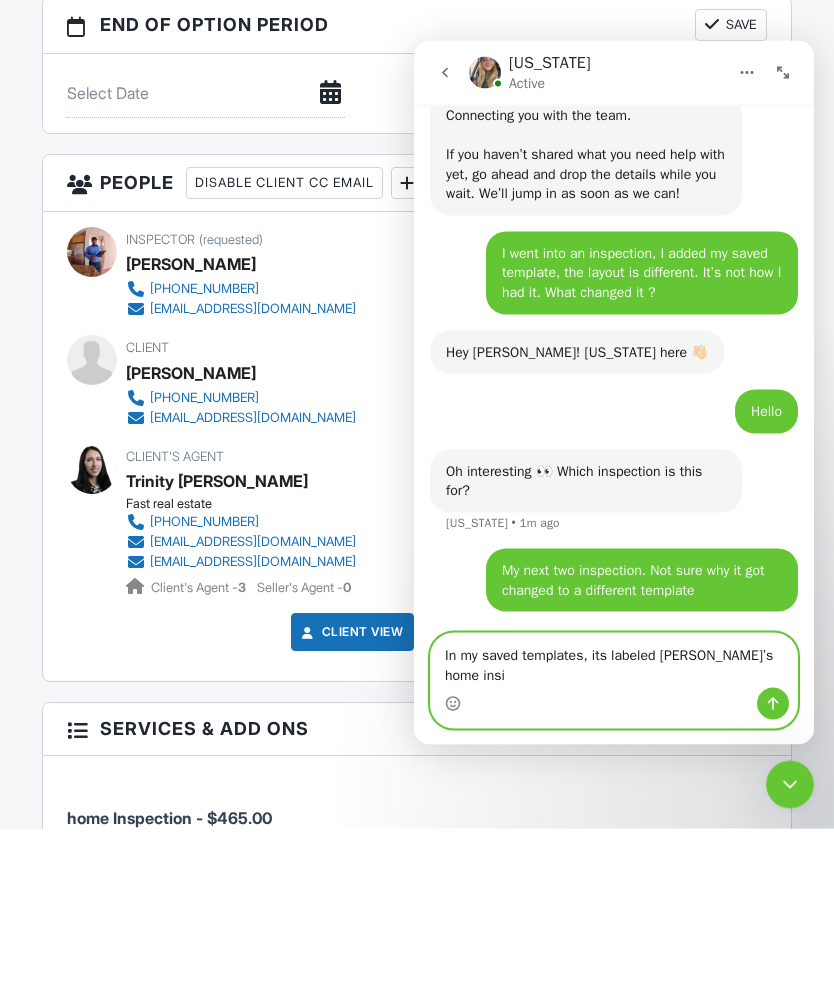 scroll, scrollTop: 2473, scrollLeft: 0, axis: vertical 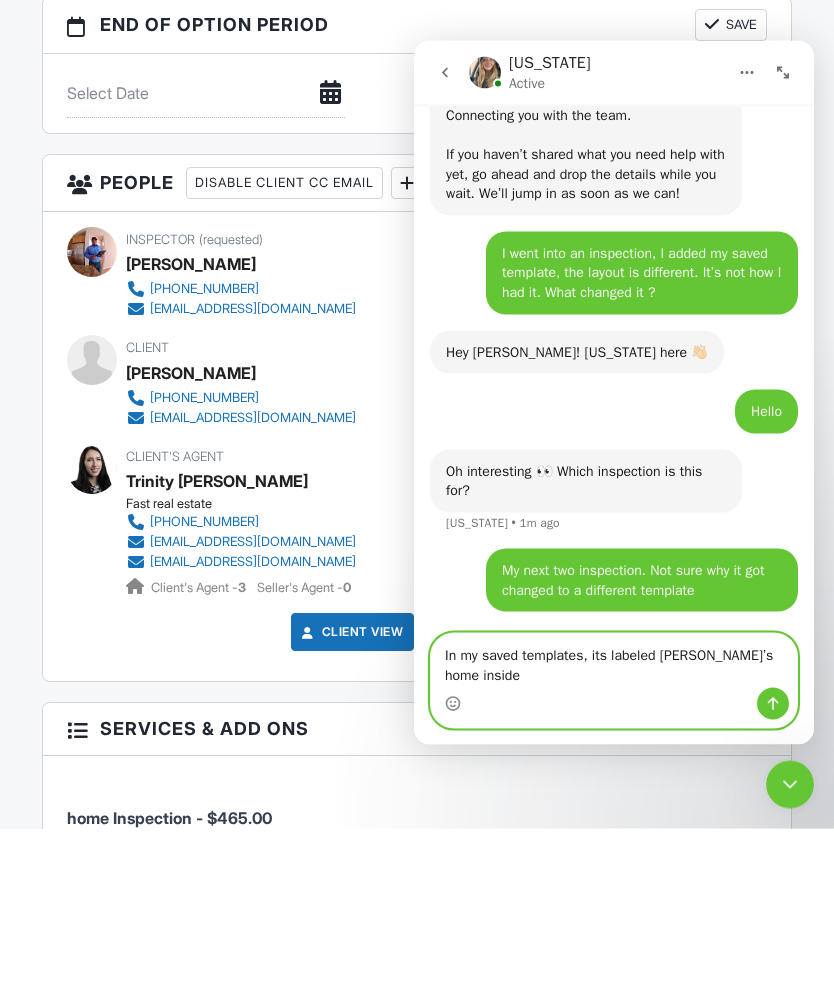 type on "In my saved templates, its labeled Abella’s home inside" 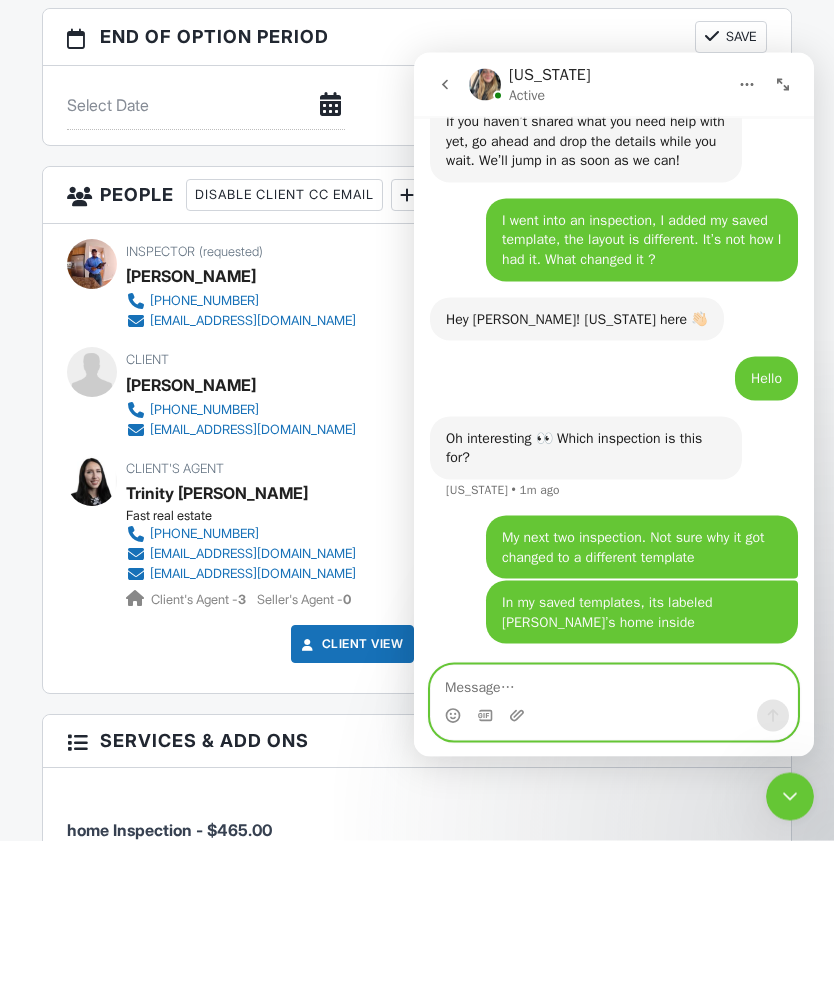 scroll, scrollTop: 2517, scrollLeft: 0, axis: vertical 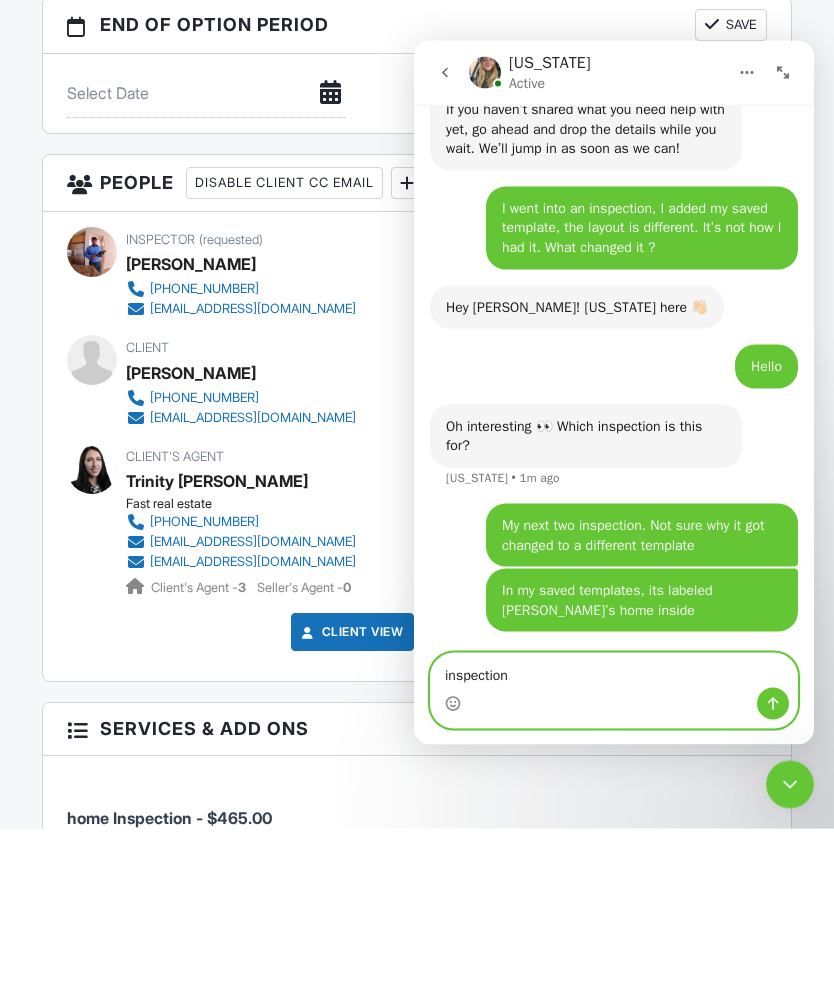 type on "inspection" 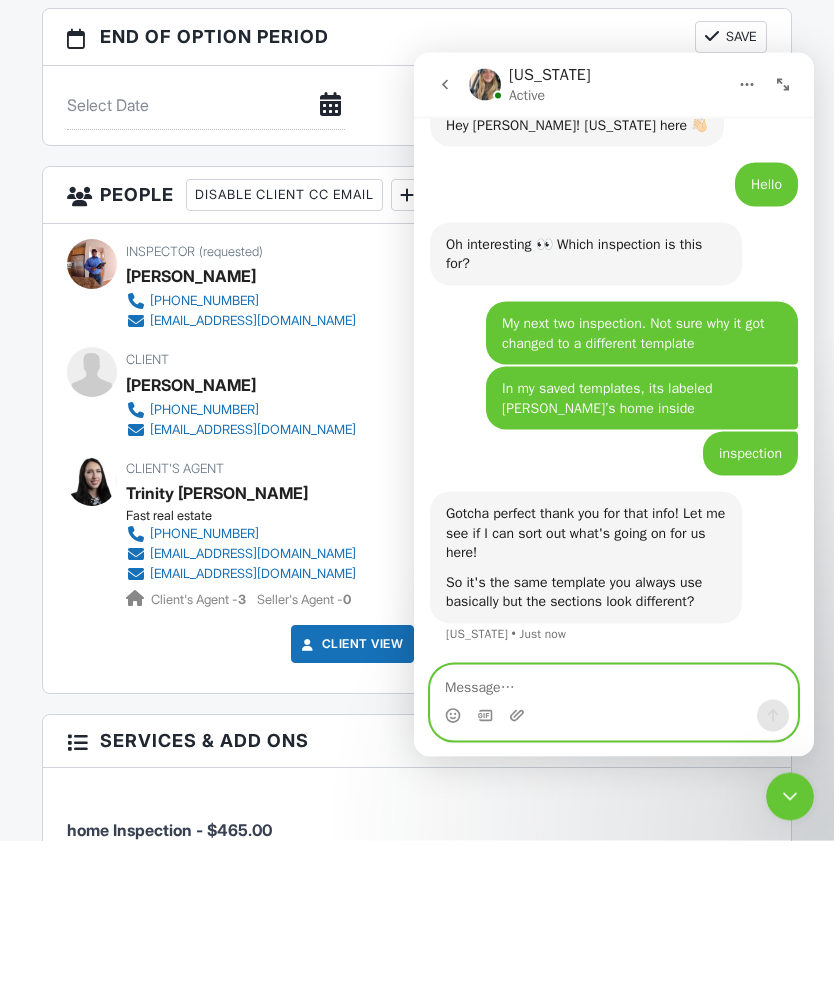 scroll, scrollTop: 2707, scrollLeft: 0, axis: vertical 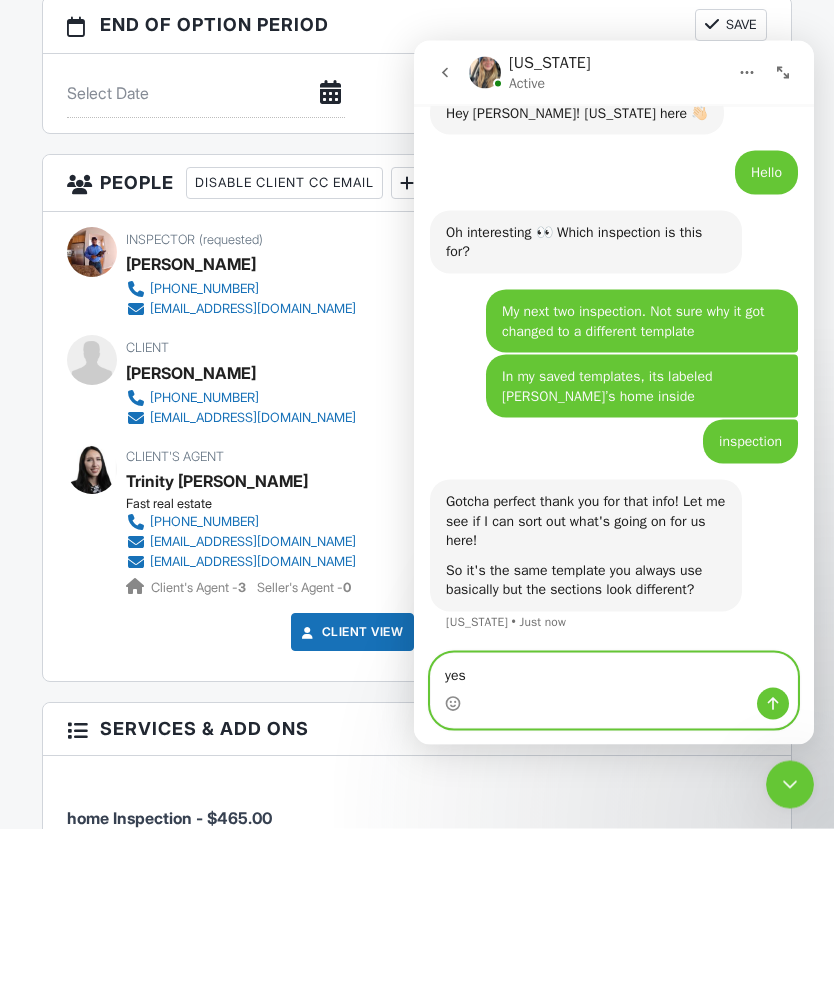 type on "yes" 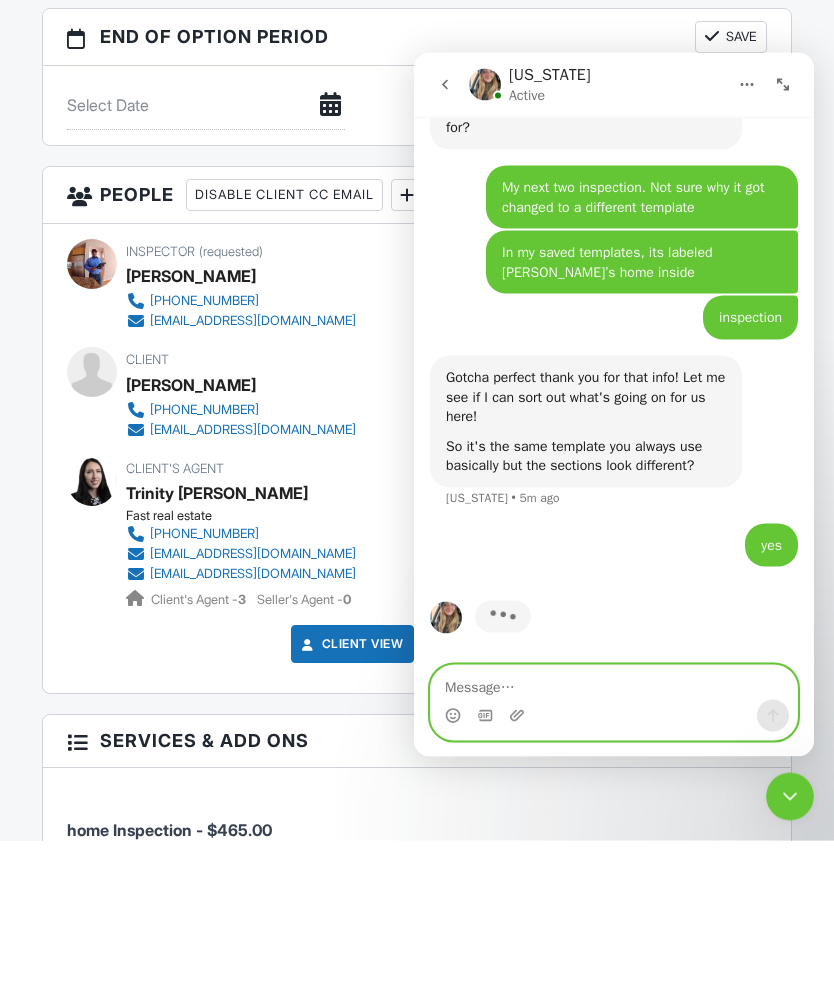 scroll, scrollTop: 2766, scrollLeft: 0, axis: vertical 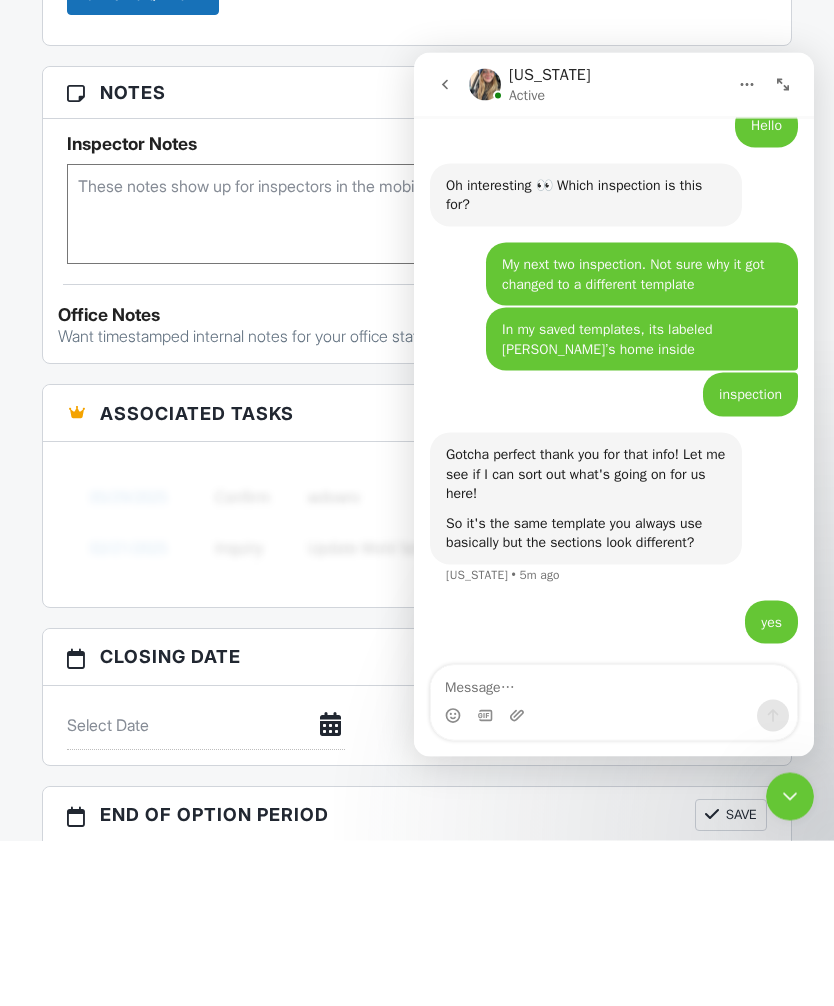 click on "Gotcha perfect thank you for that info! Let me see if I can sort out what's going on for us here!    So it's the same template you always use basically but the sections look different?  Georgia    •   5m ago" at bounding box center [614, 516] 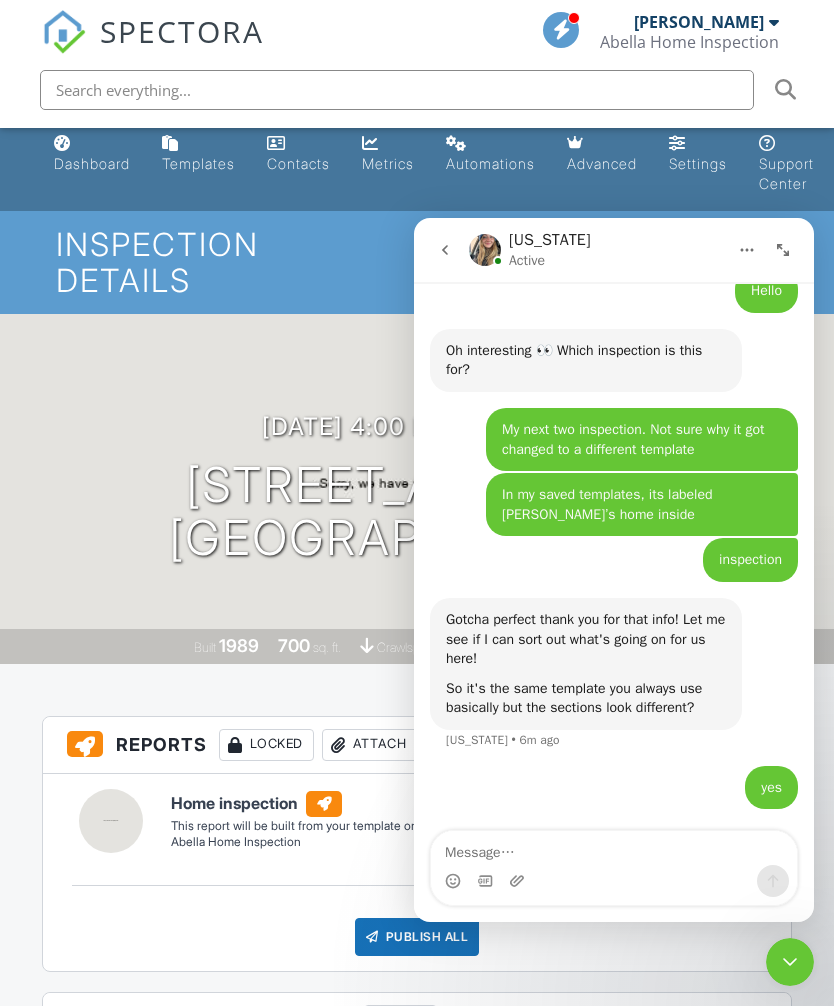 scroll, scrollTop: 0, scrollLeft: 0, axis: both 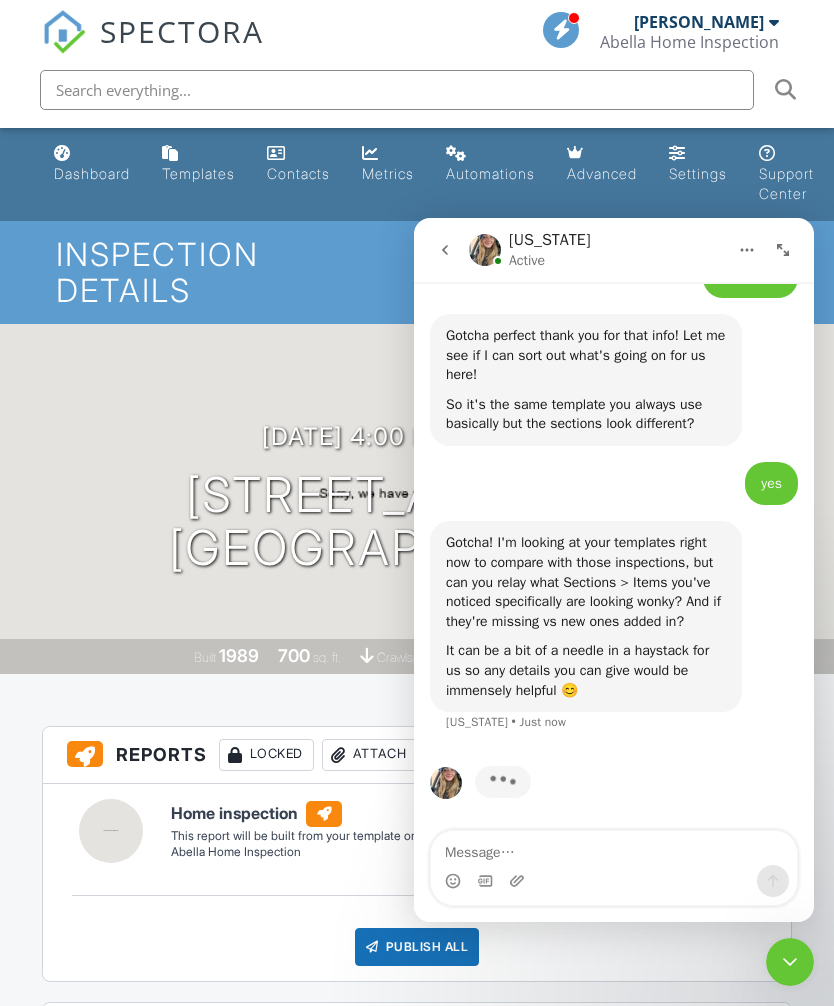 click on "Templates" at bounding box center [198, 164] 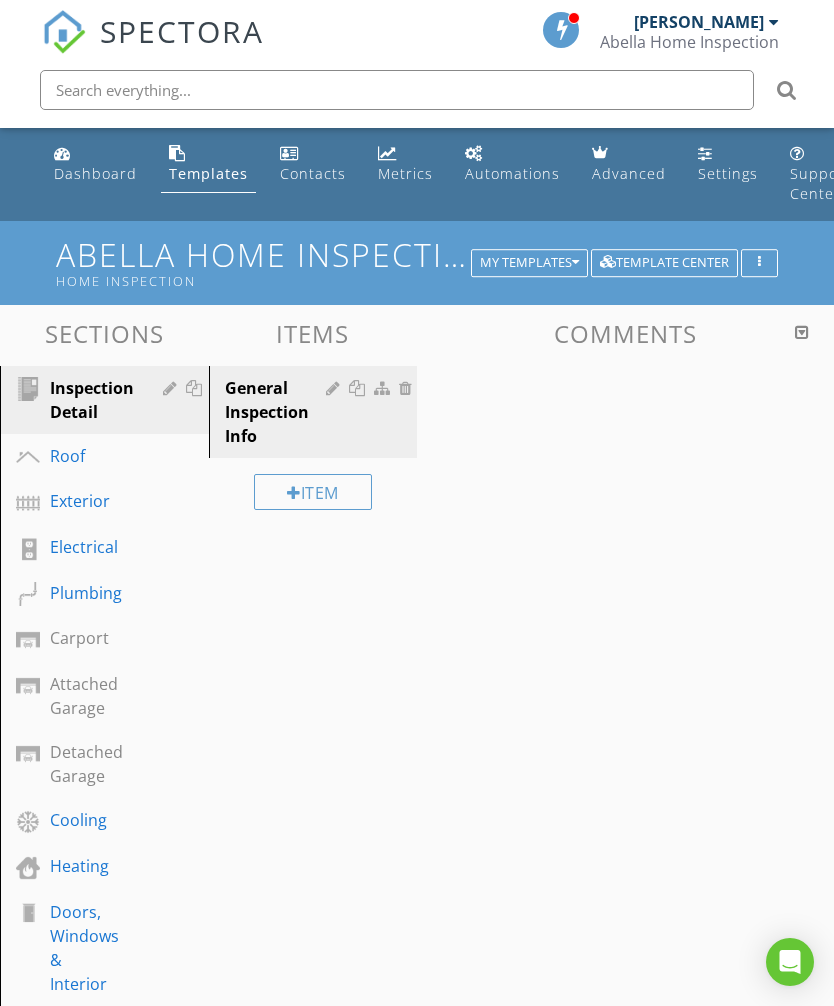 scroll, scrollTop: 0, scrollLeft: 0, axis: both 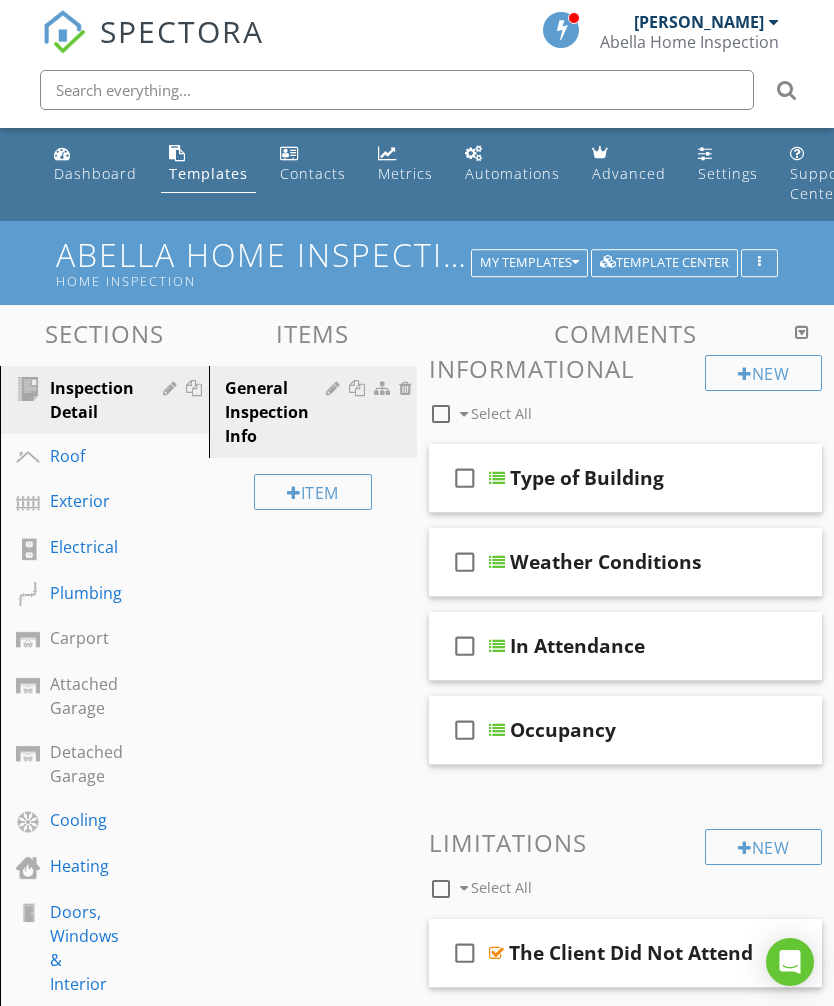 click at bounding box center (790, 962) 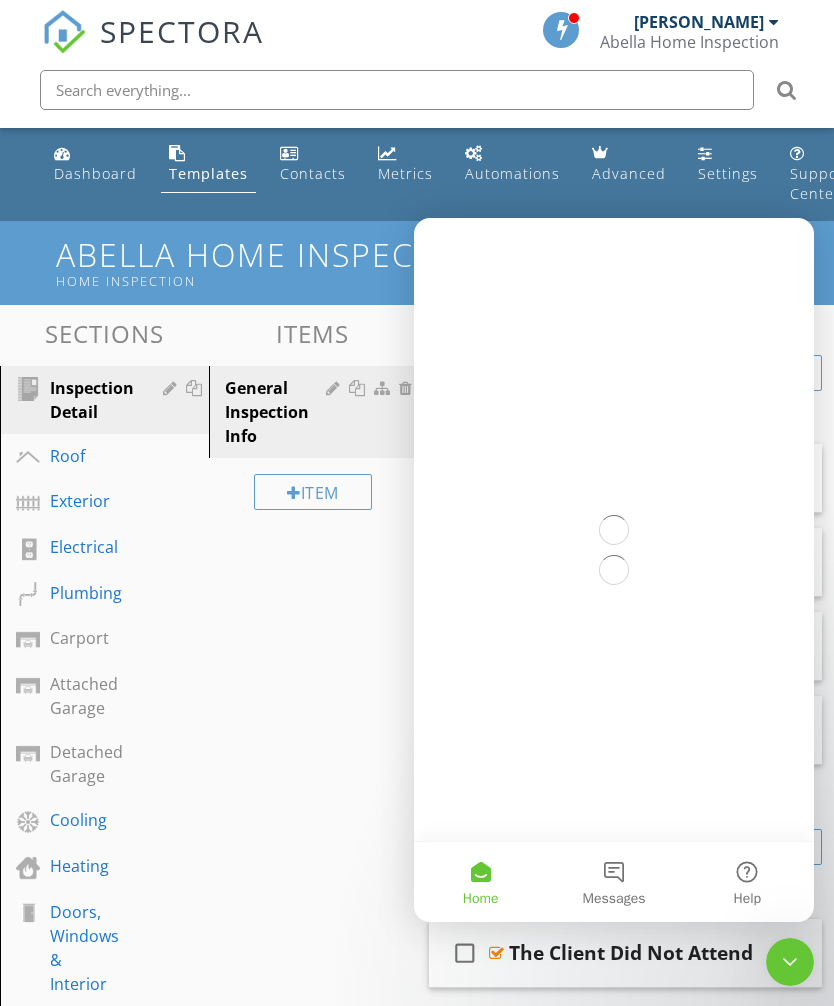 scroll, scrollTop: 0, scrollLeft: 0, axis: both 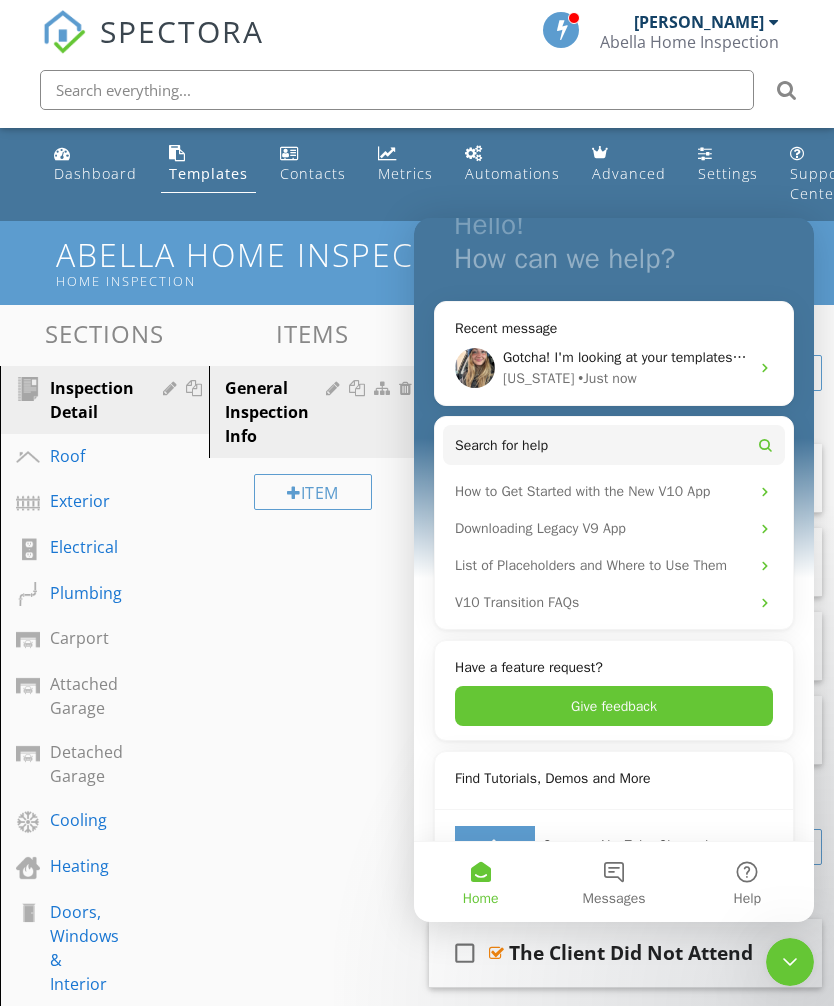 click on "Sections
Inspection Detail           Roof           Exterior           Electrical           Plumbing           Carport           Attached Garage           Detached Garage           Cooling           Heating           Doors, Windows & Interior           Kitchen           Bathroom1           Bedroom 1           Laundry           Chimney, Fireplace, or Stove           Attic, Insulation & Ventilation            Crawlspace & Structure
Section
Attachments
Attachment
Items
General Inspection Info
Item
Comments
New
Informational   check_box_outline_blank     Select All       check_box_outline_blank
Type of Building
check_box_outline_blank
Weather Conditions
check_box_outline_blank" at bounding box center (417, 1031) 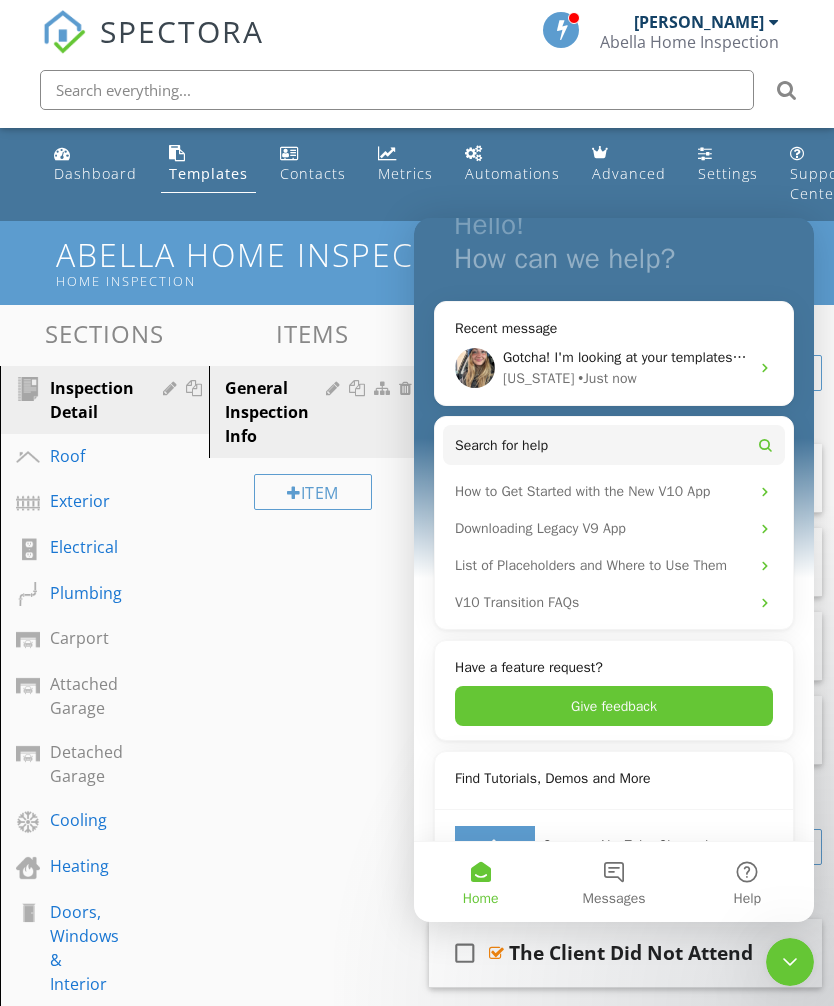 click on "Sections
Inspection Detail           Roof           Exterior           Electrical           Plumbing           Carport           Attached Garage           Detached Garage           Cooling           Heating           Doors, Windows & Interior           Kitchen           Bathroom1           Bedroom 1           Laundry           Chimney, Fireplace, or Stove           Attic, Insulation & Ventilation            Crawlspace & Structure
Section
Attachments
Attachment
Items
General Inspection Info
Item
Comments
New
Informational   check_box_outline_blank     Select All       check_box_outline_blank
Type of Building
check_box_outline_blank
Weather Conditions
check_box_outline_blank" at bounding box center (417, 1031) 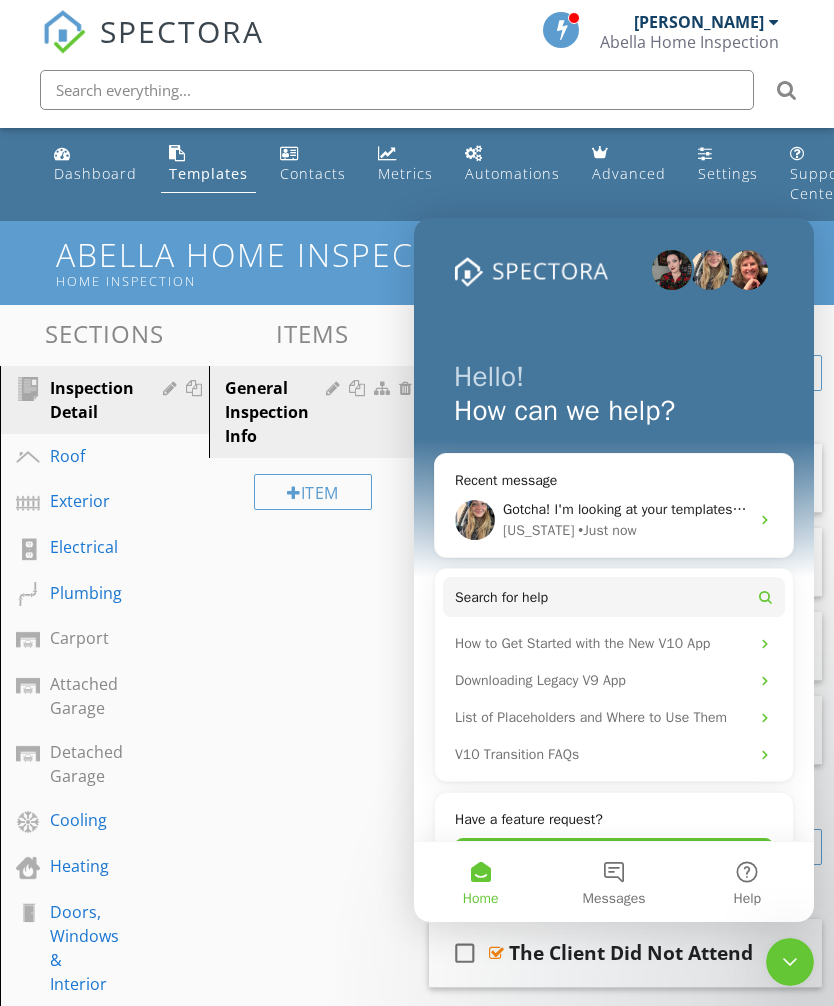 scroll, scrollTop: 0, scrollLeft: 0, axis: both 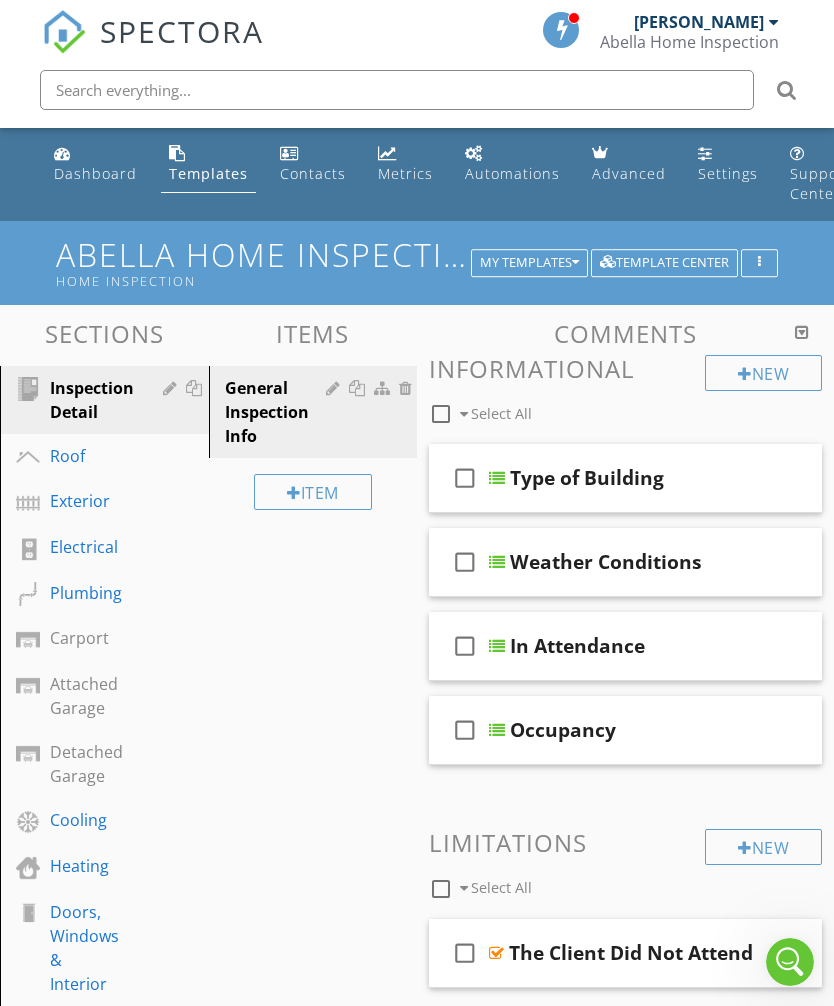 click on "Dashboard" at bounding box center (95, 173) 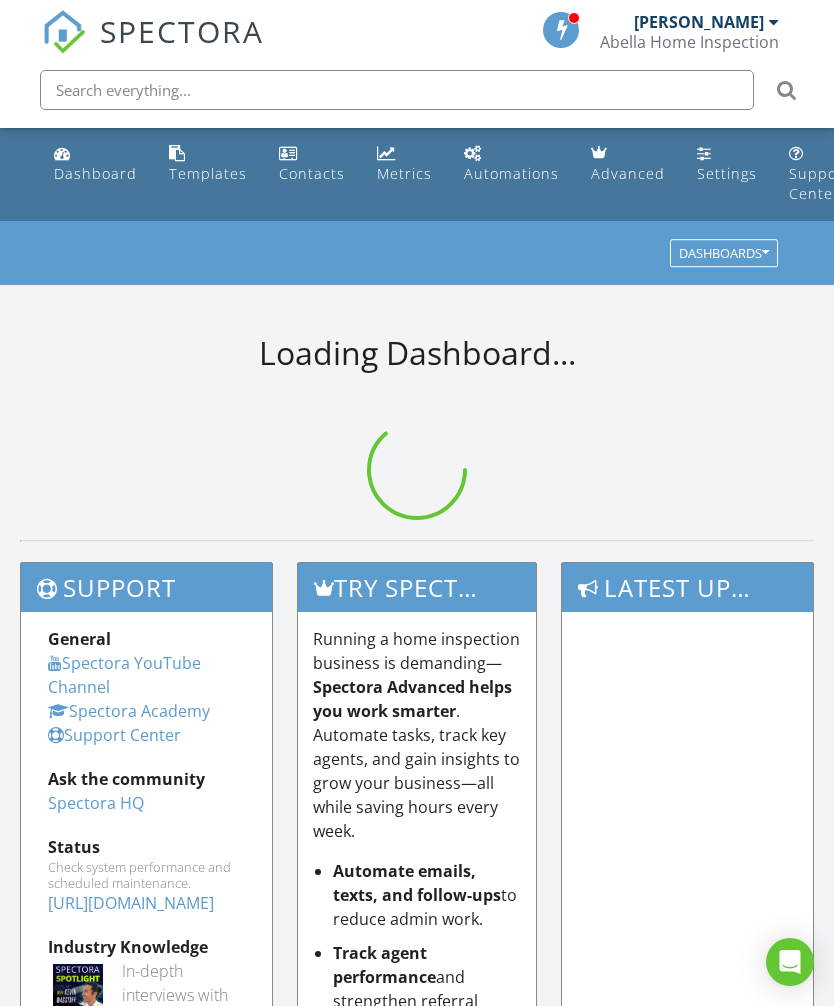 scroll, scrollTop: 0, scrollLeft: 0, axis: both 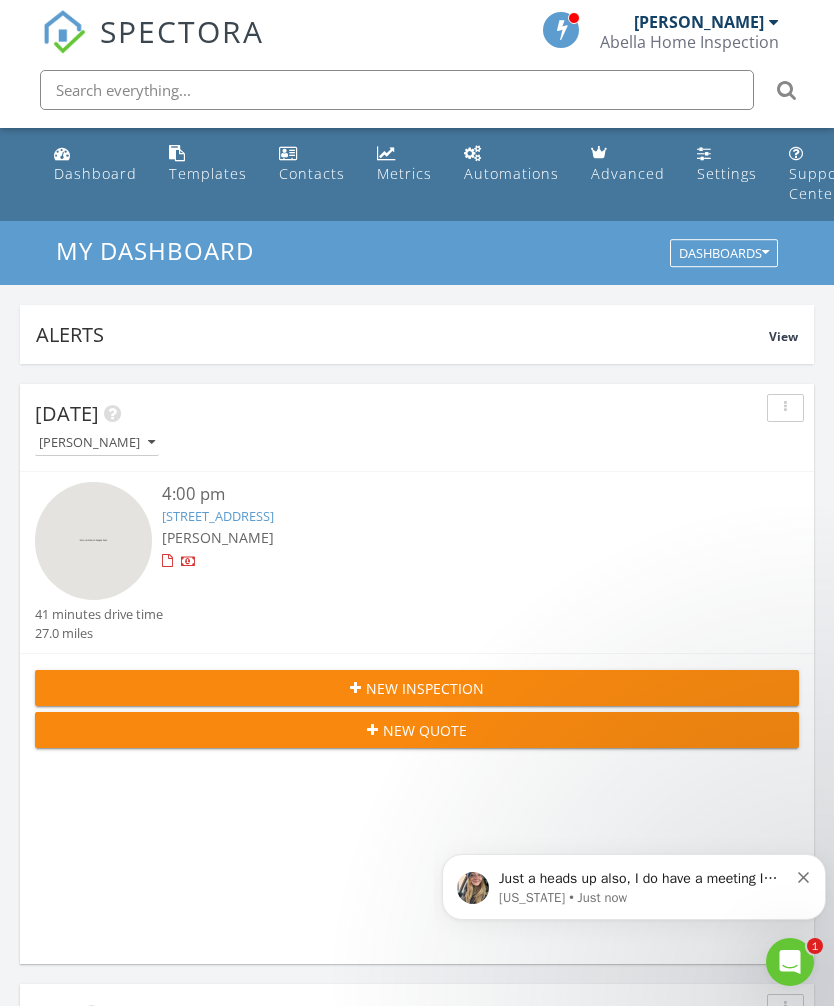 click at bounding box center (785, 408) 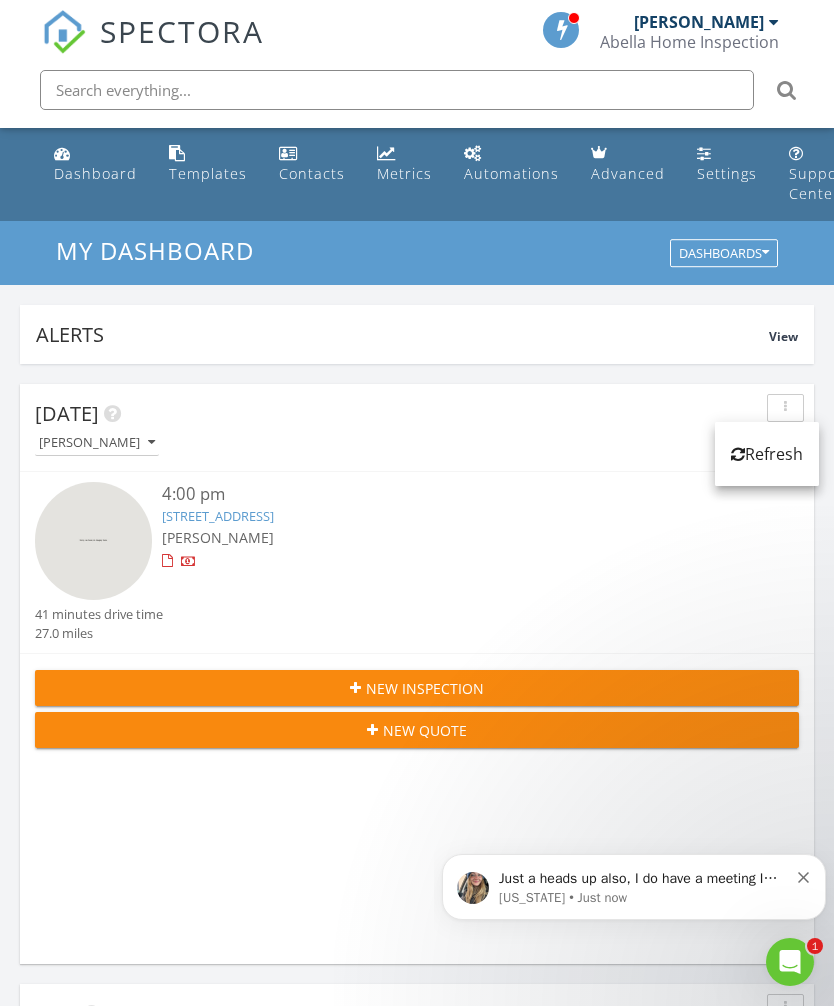 click on "[DATE]
[PERSON_NAME]
4:00 pm
[STREET_ADDRESS][PERSON_NAME]
[PERSON_NAME]
41 minutes drive time   27.0 miles       New Inspection     New Quote         Map               1 + − [GEOGRAPHIC_DATA], [GEOGRAPHIC_DATA] 43.4 km, 41 min Head southeast 80 m Turn right onto [US_STATE][GEOGRAPHIC_DATA] 30 m Enter the traffic circle and take the 3rd exit onto [US_STATE][GEOGRAPHIC_DATA] 60 m Exit the traffic circle onto [US_STATE][GEOGRAPHIC_DATA] 90 m Enter the traffic circle and take the 3rd exit onto [GEOGRAPHIC_DATA] 55 m Exit the traffic circle onto [GEOGRAPHIC_DATA] 90 m Take the ramp 400 m Merge left onto CA 29 40 km Turn right to stay on [GEOGRAPHIC_DATA] (CA 29) 1 km Turn right onto [PERSON_NAME][GEOGRAPHIC_DATA] 200 m Turn right onto Champagne North 350 m Turn left to stay on Champagne North 400 m You have arrived at your destination, on the left 0 m Leaflet  |  © MapTiler   © OpenStreetMap contributors     In Progress" at bounding box center [417, 2074] 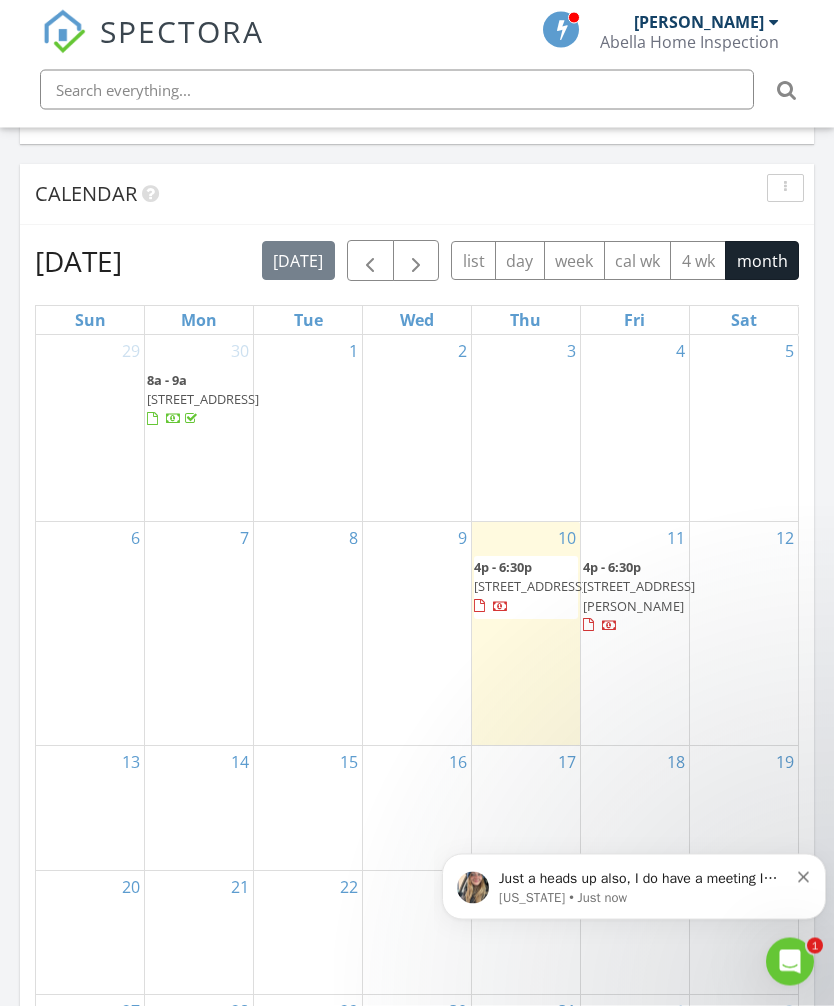 scroll, scrollTop: 2020, scrollLeft: 0, axis: vertical 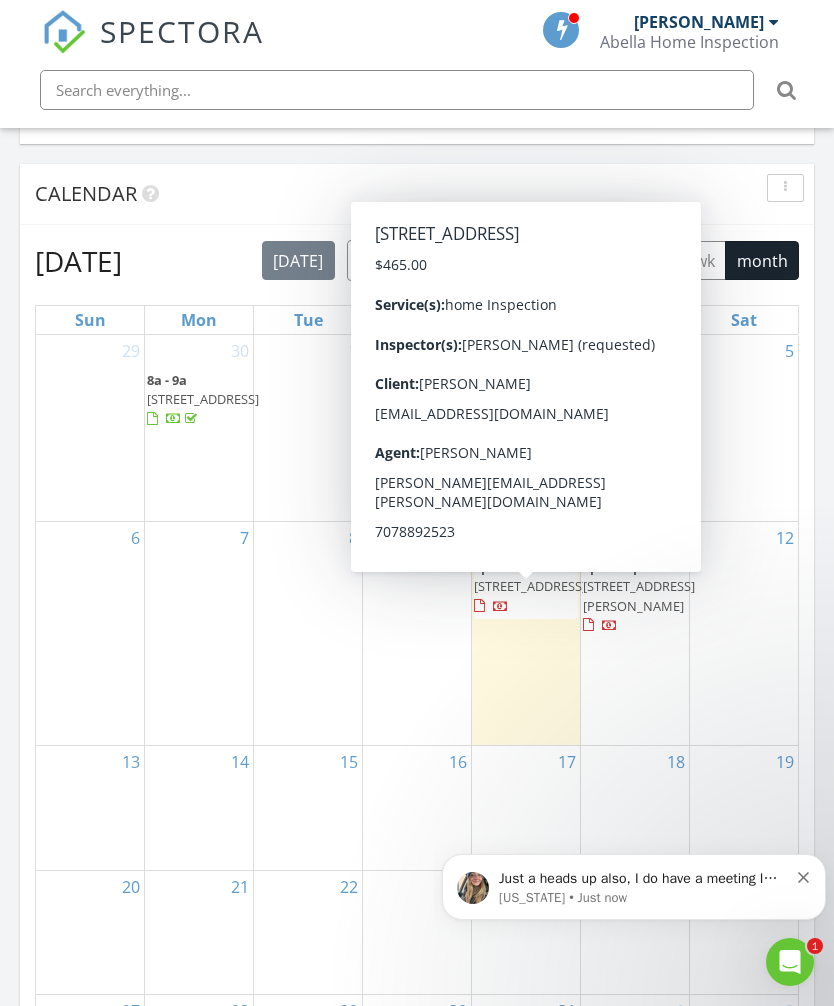 click at bounding box center (479, 606) 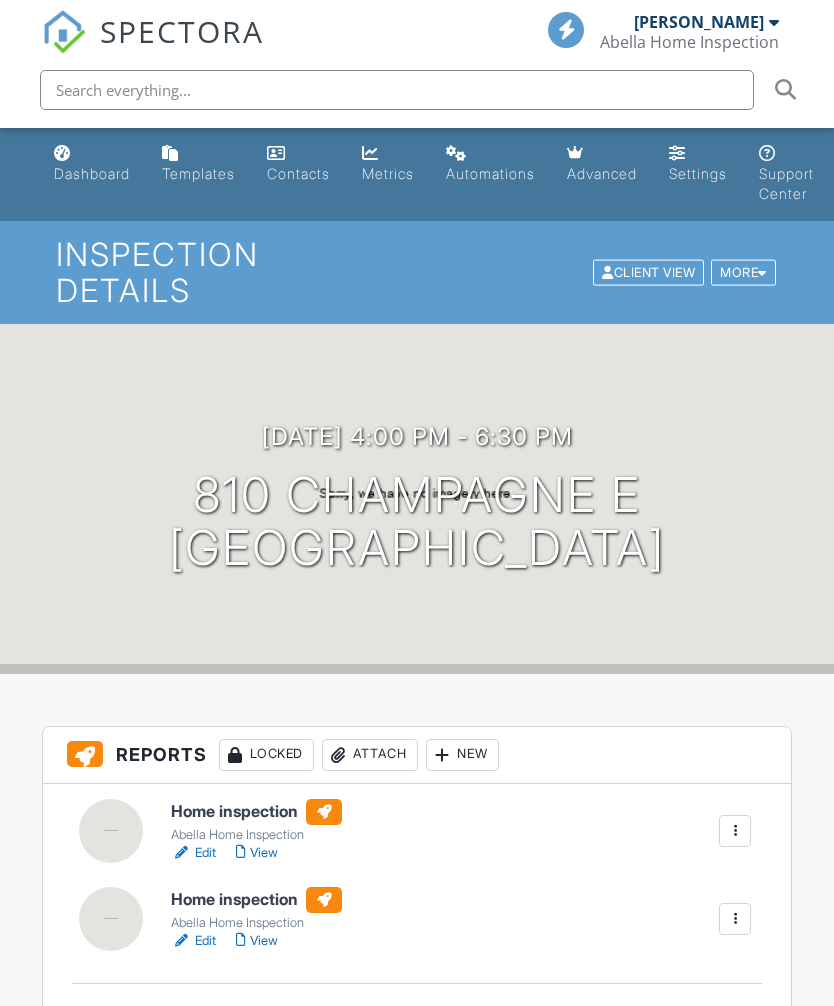 scroll, scrollTop: 282, scrollLeft: 0, axis: vertical 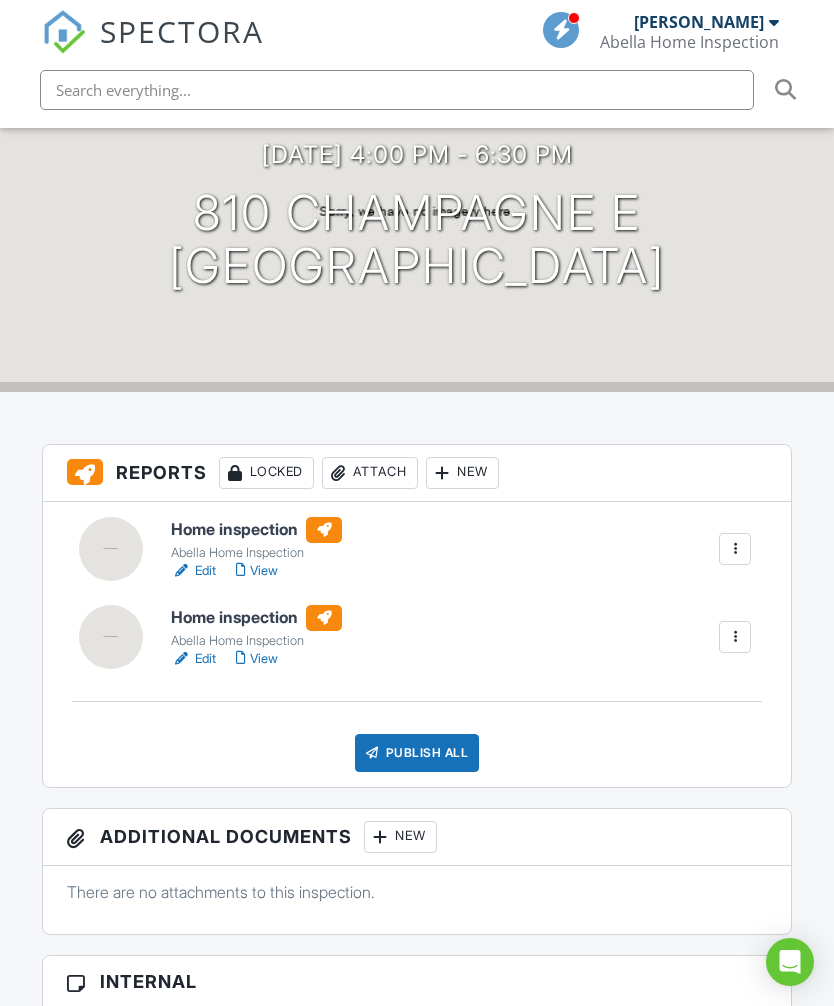 click on "Edit" at bounding box center (193, 659) 